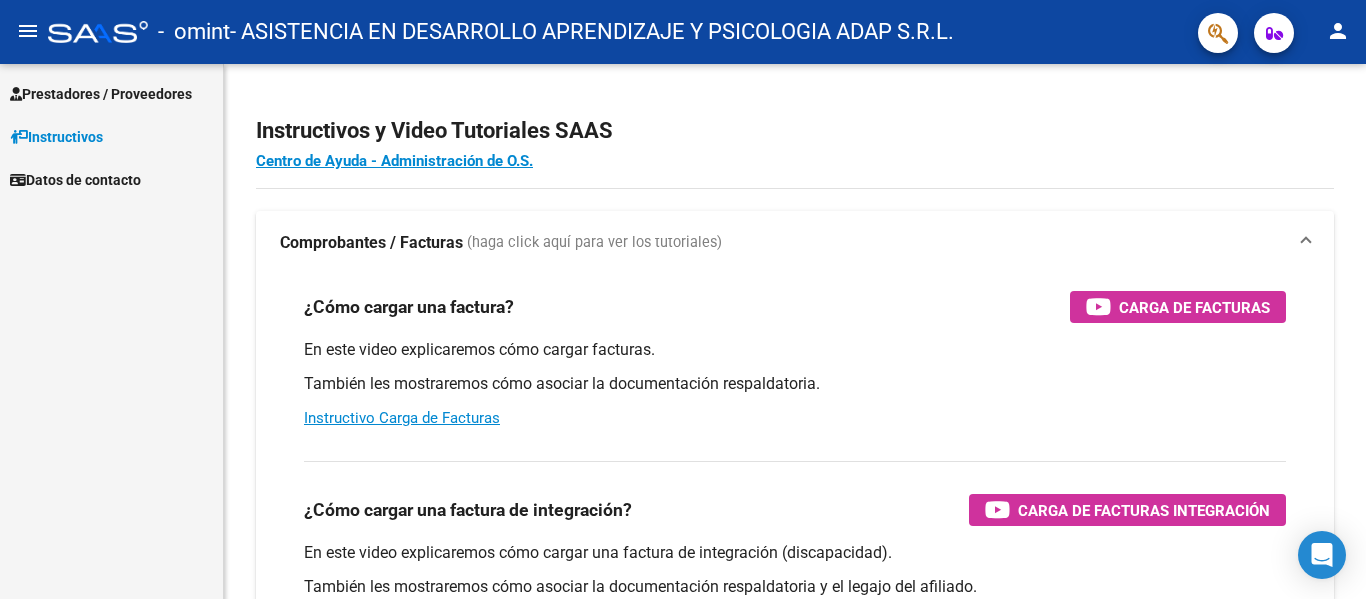 scroll, scrollTop: 0, scrollLeft: 0, axis: both 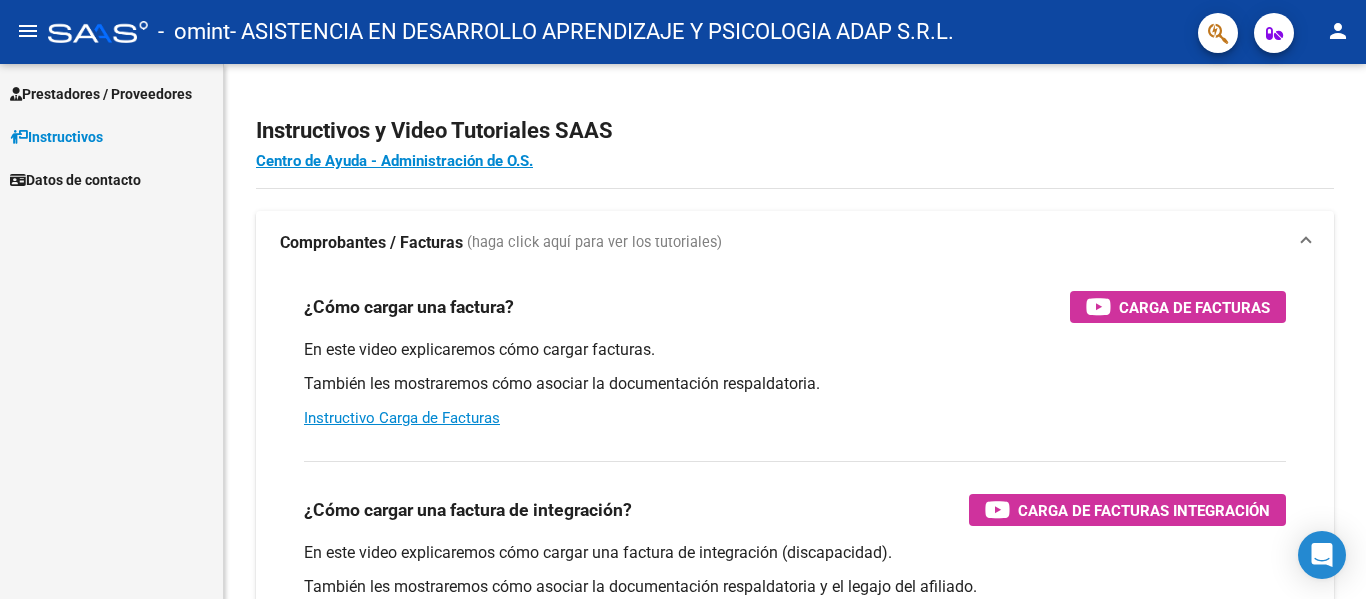 click on "Prestadores / Proveedores" at bounding box center [101, 94] 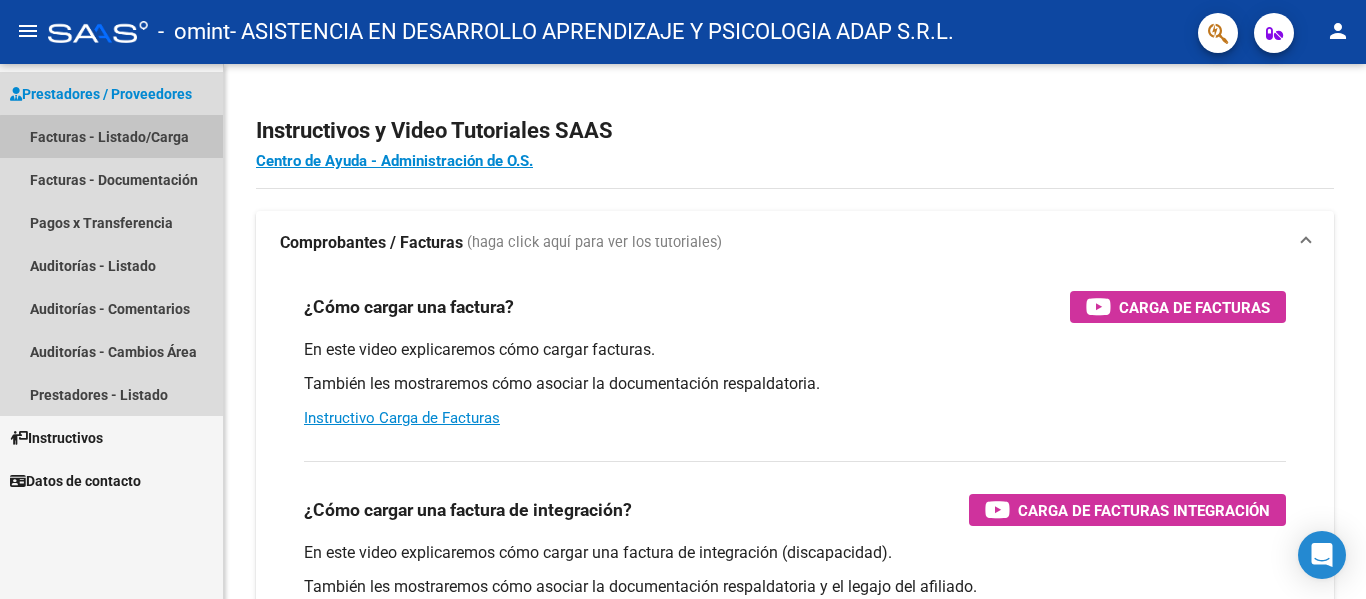 click on "Facturas - Listado/Carga" at bounding box center [111, 136] 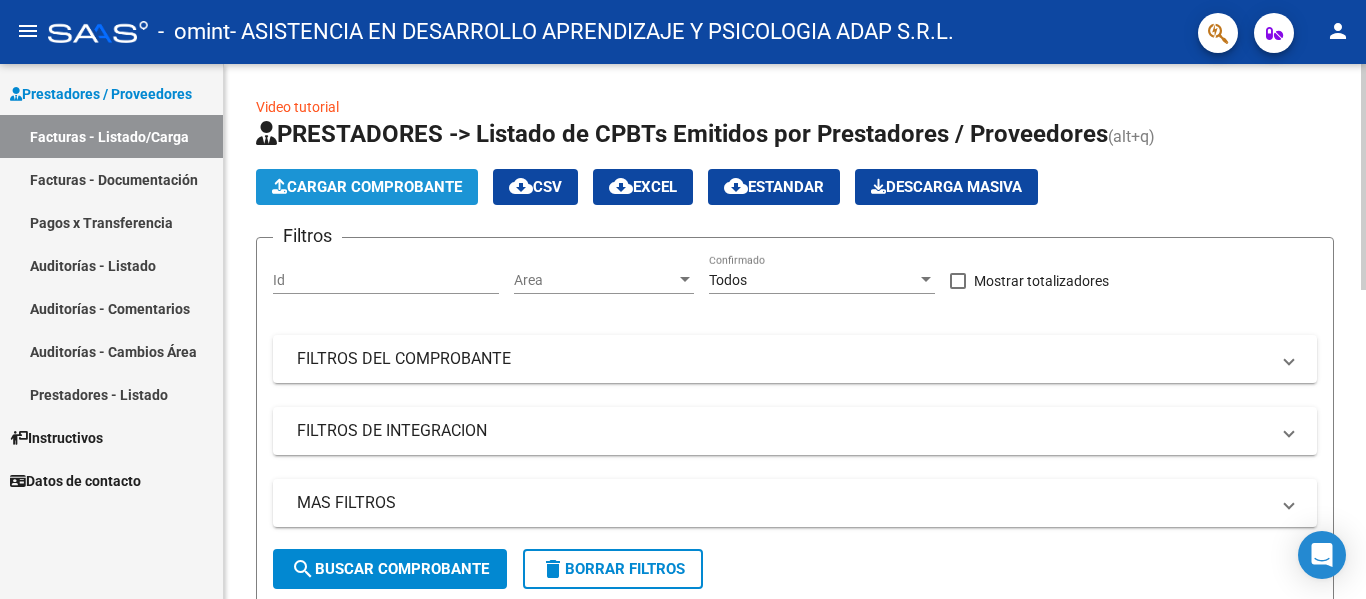 click on "Cargar Comprobante" 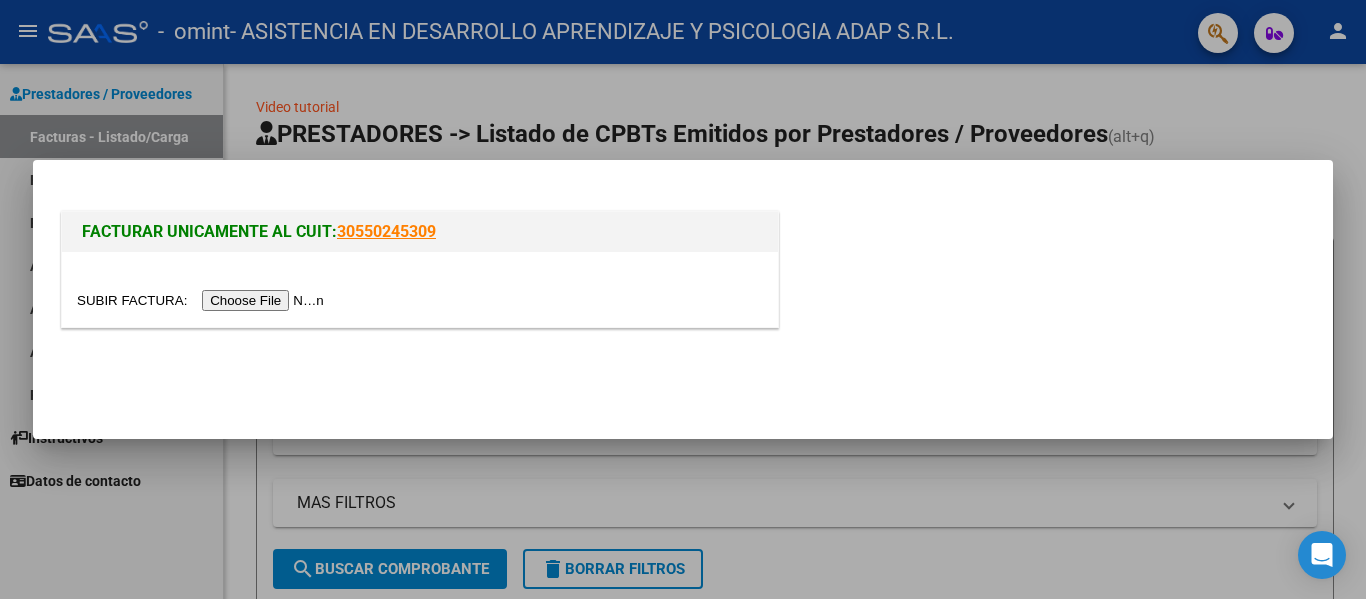 click at bounding box center (203, 300) 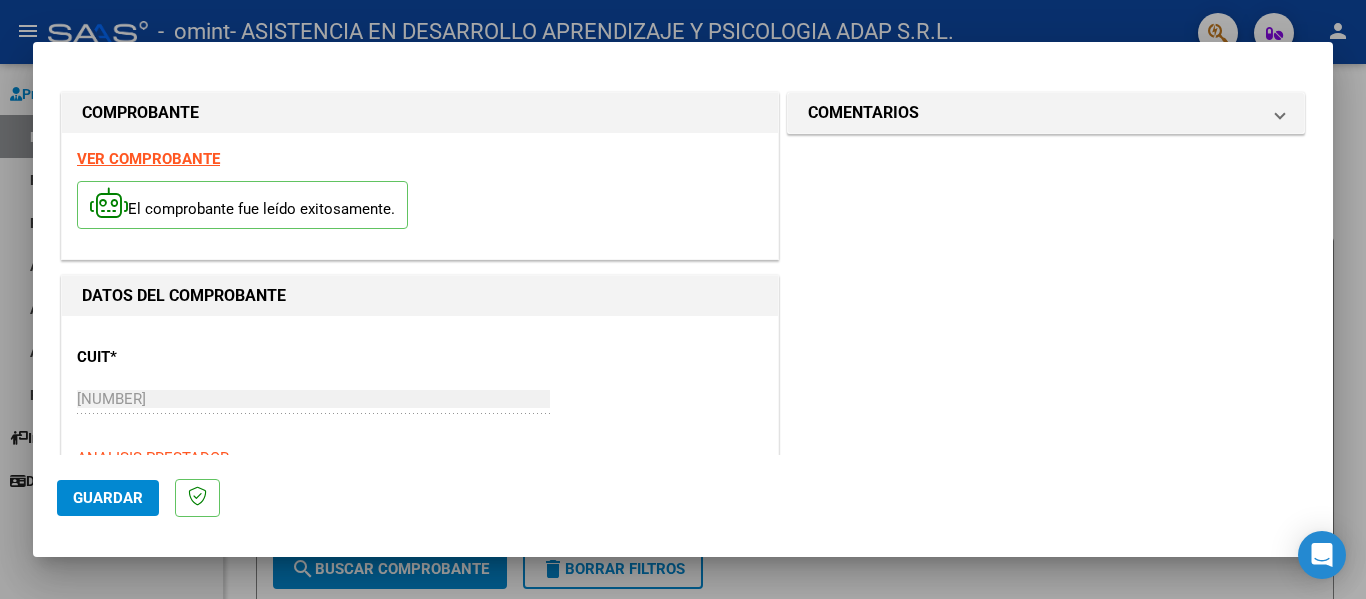 click on "Guardar" 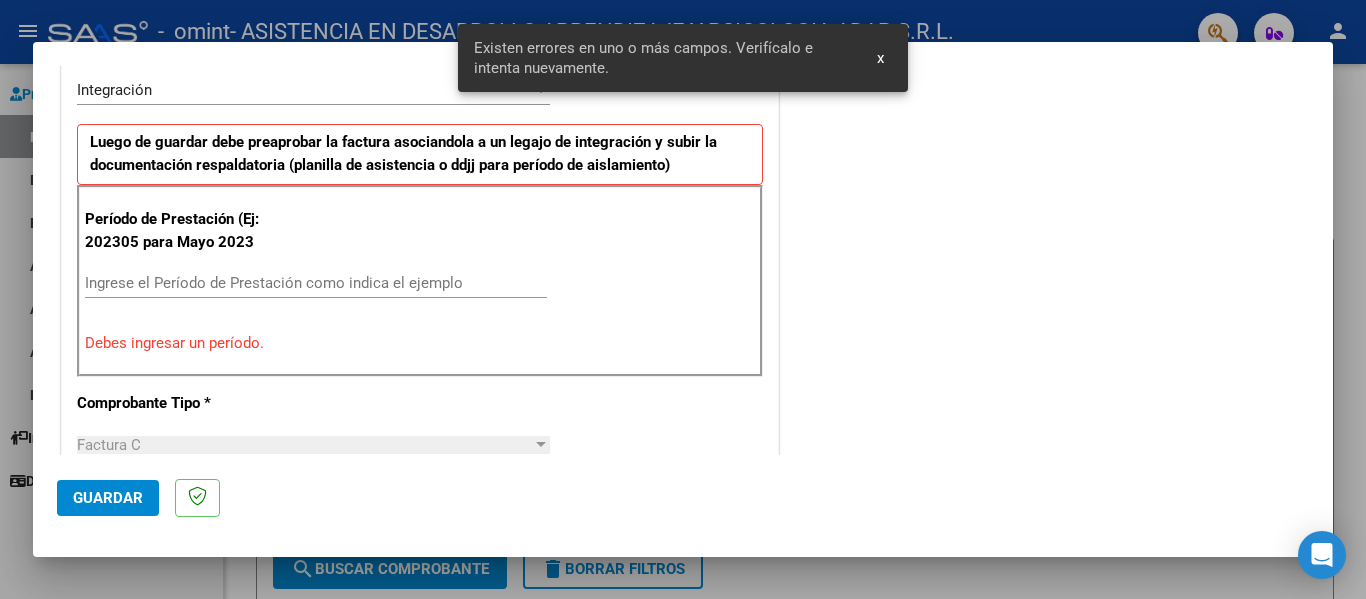 scroll, scrollTop: 464, scrollLeft: 0, axis: vertical 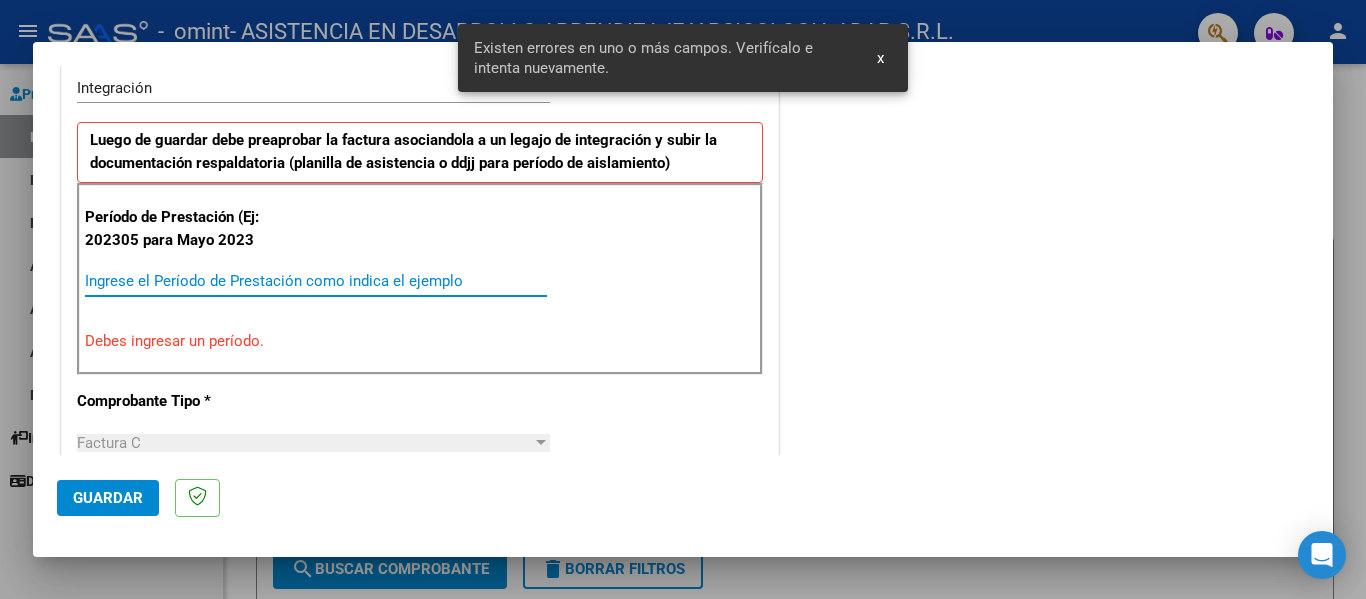 click on "Ingrese el Período de Prestación como indica el ejemplo" at bounding box center [316, 281] 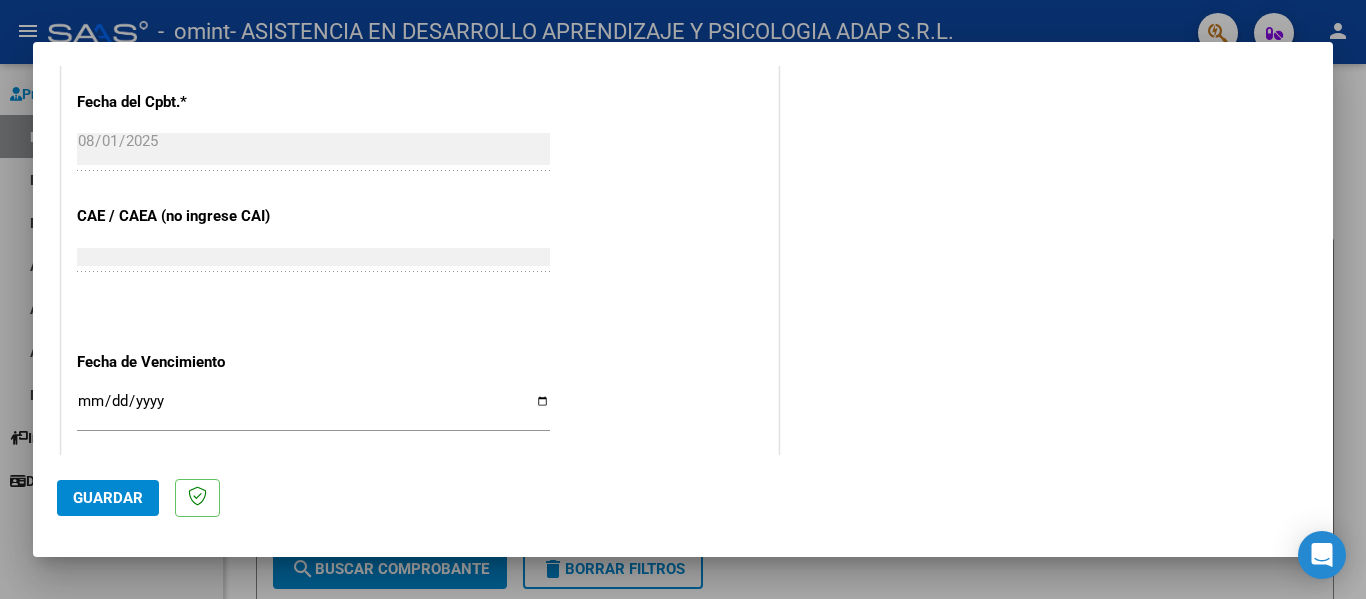 scroll, scrollTop: 1164, scrollLeft: 0, axis: vertical 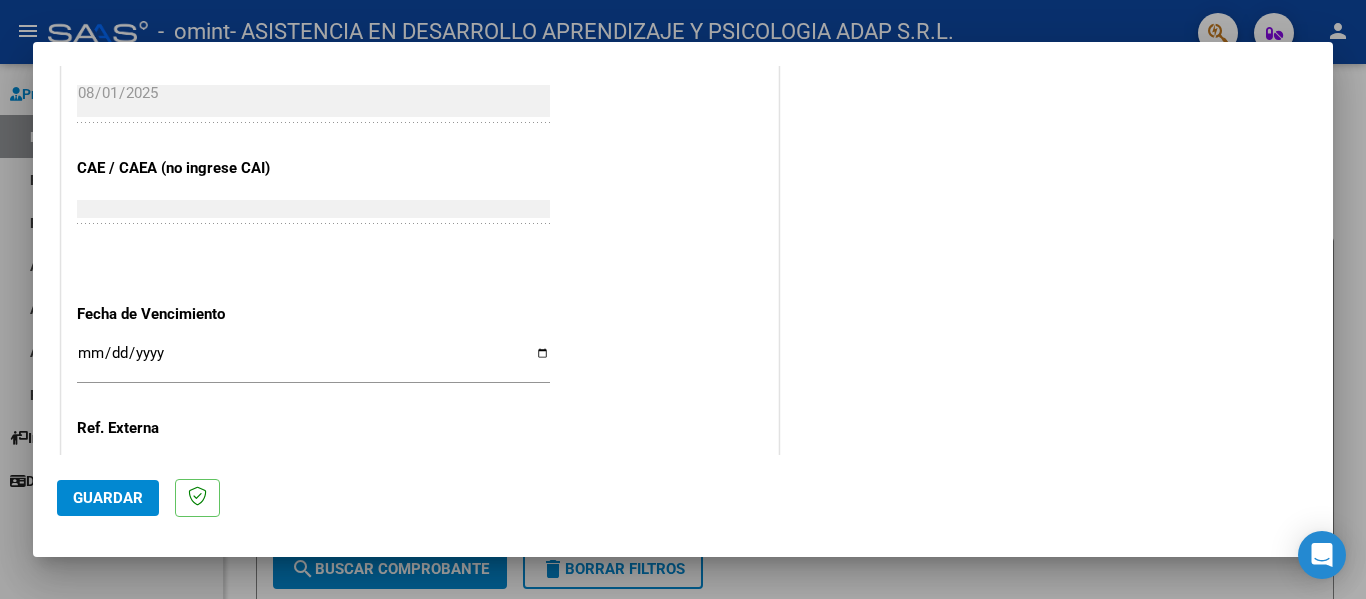 type on "202507" 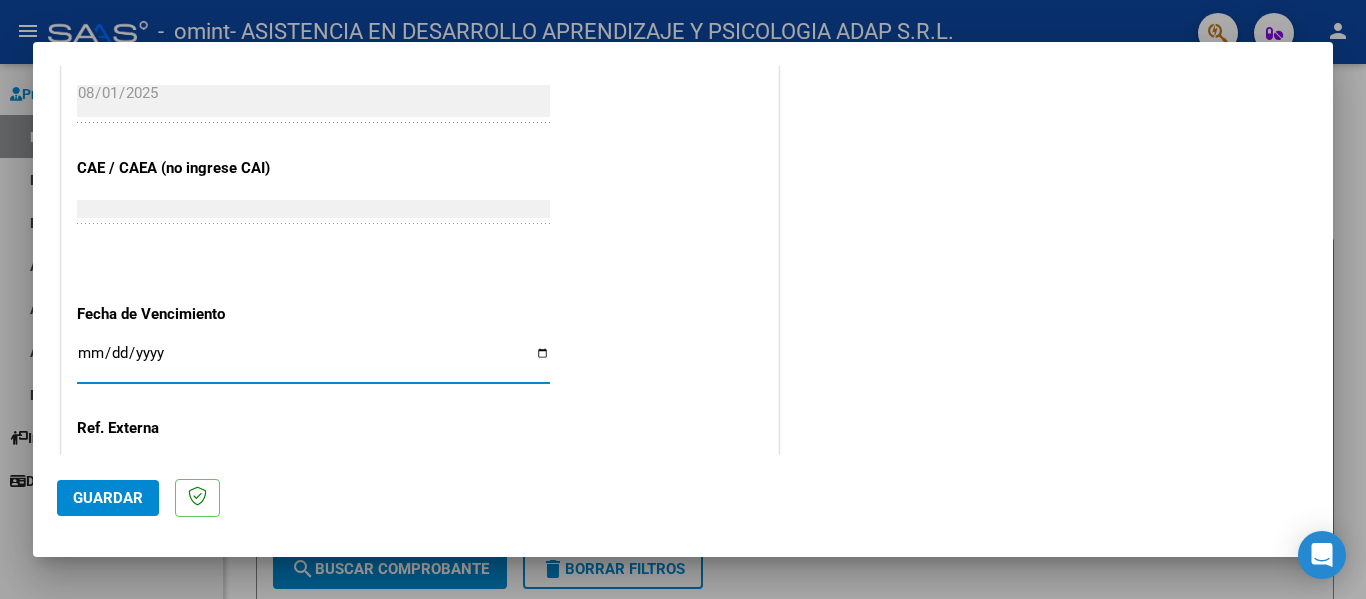 click on "Ingresar la fecha" at bounding box center [313, 361] 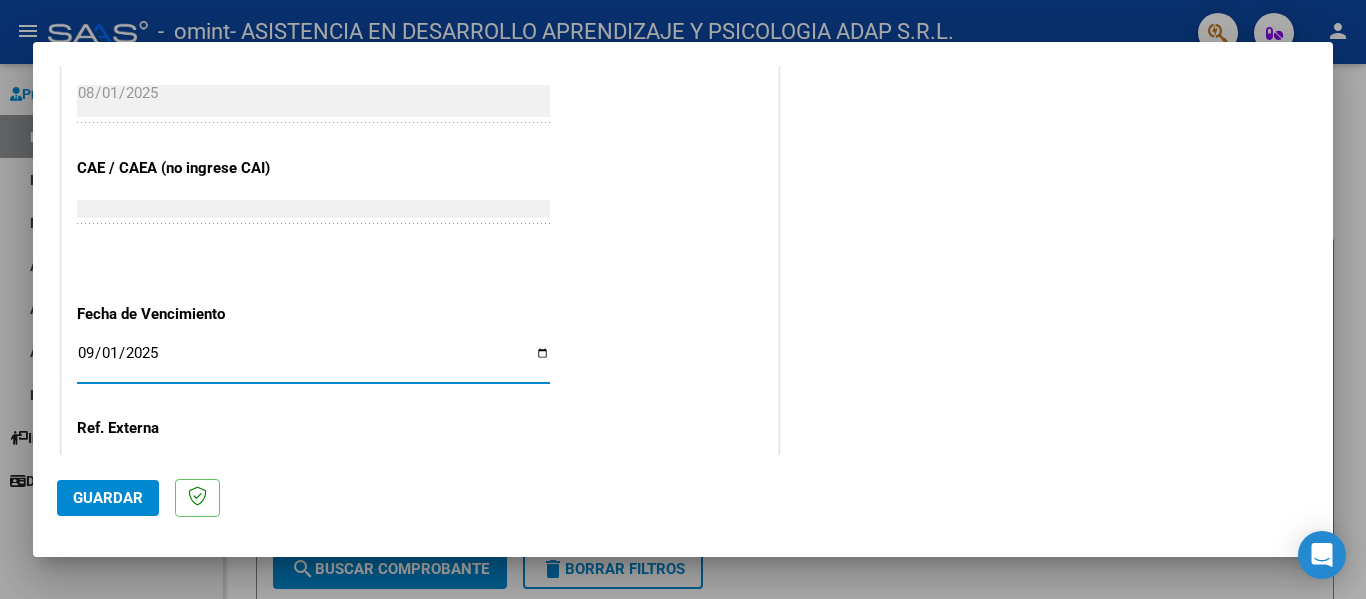 type on "2025-09-01" 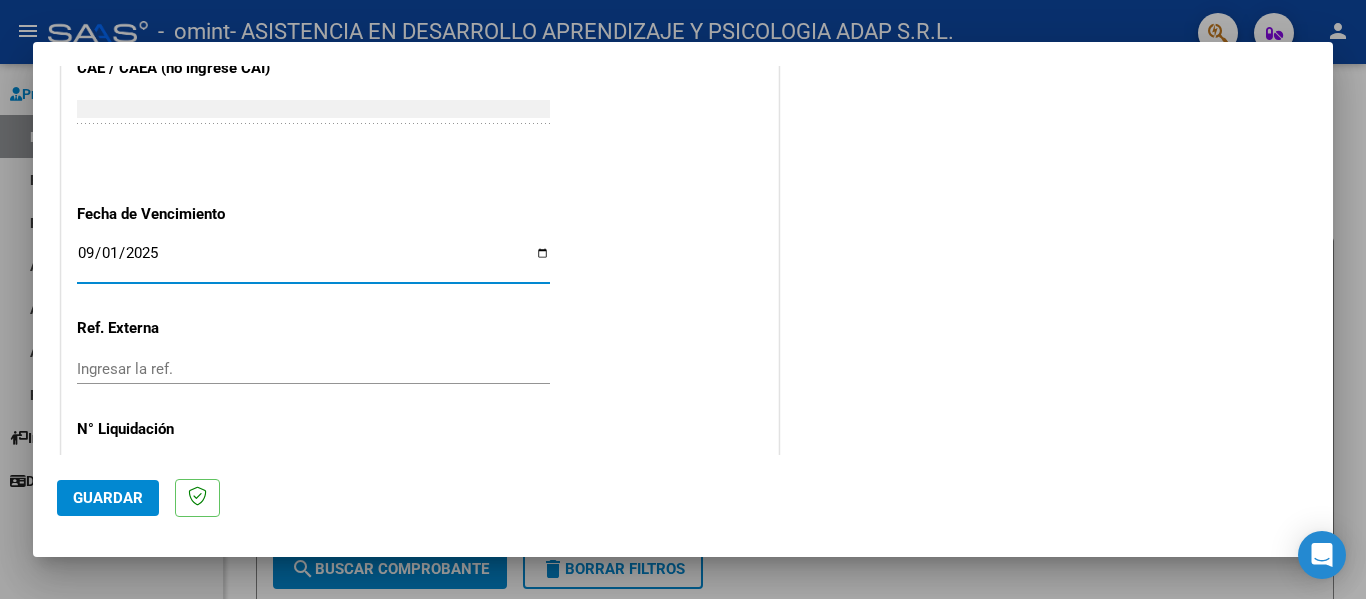 scroll, scrollTop: 1333, scrollLeft: 0, axis: vertical 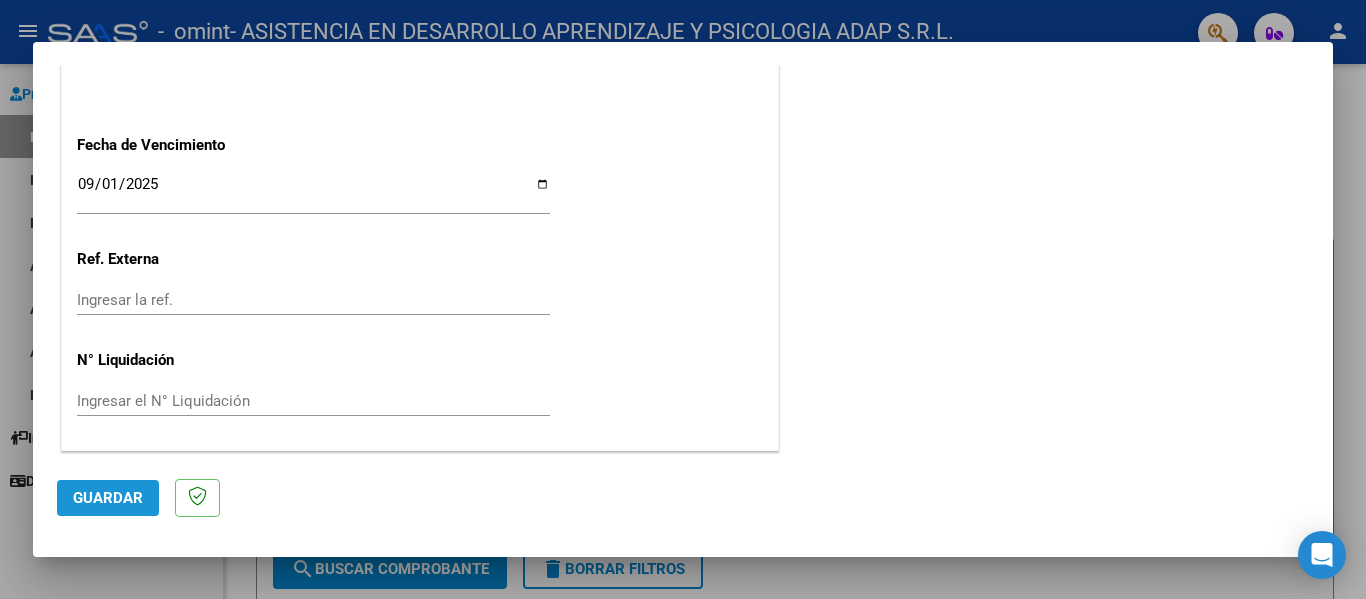 click on "Guardar" 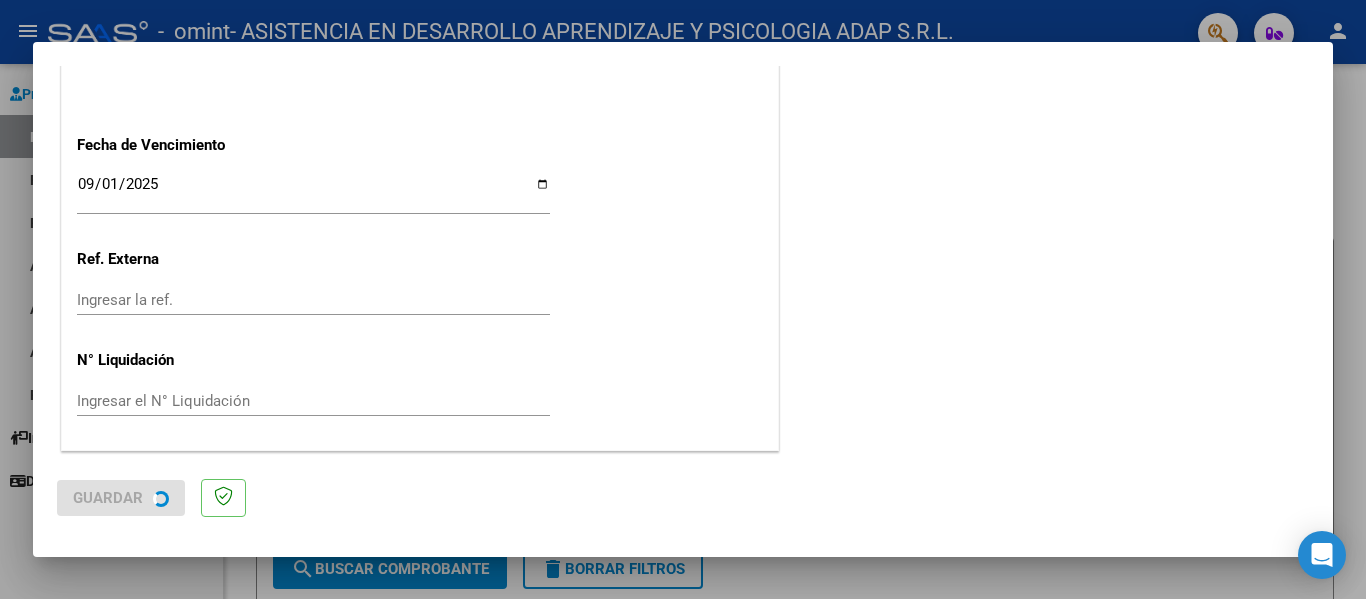 scroll, scrollTop: 0, scrollLeft: 0, axis: both 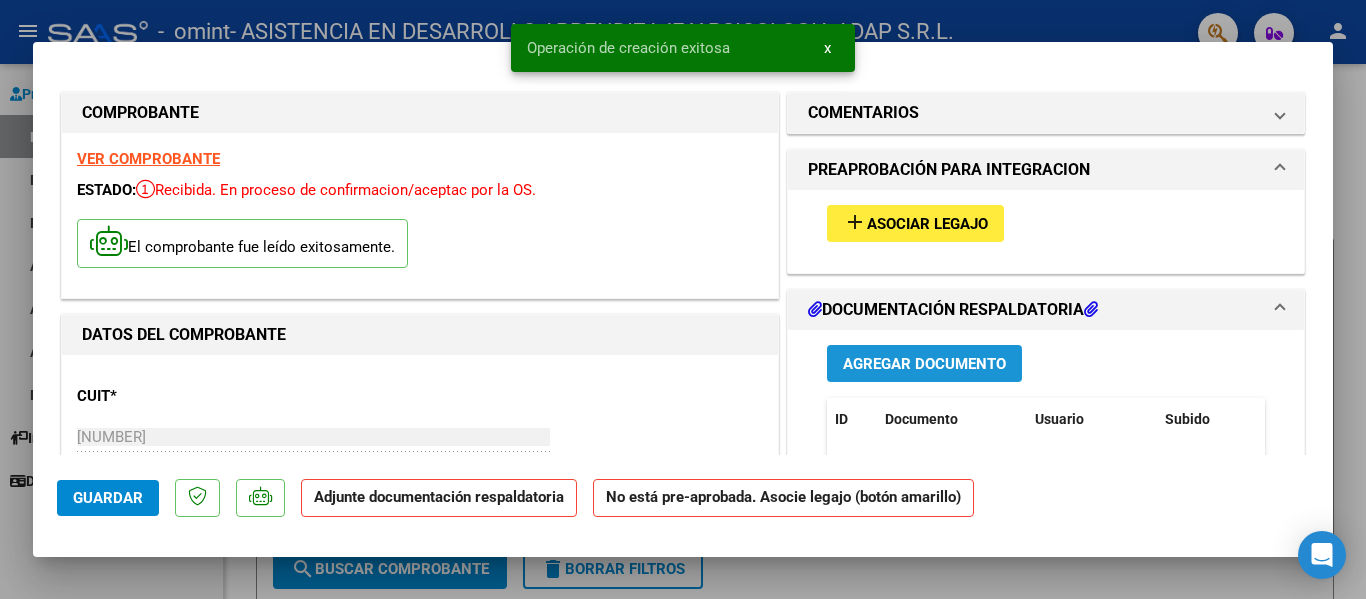 click on "Agregar Documento" at bounding box center [924, 364] 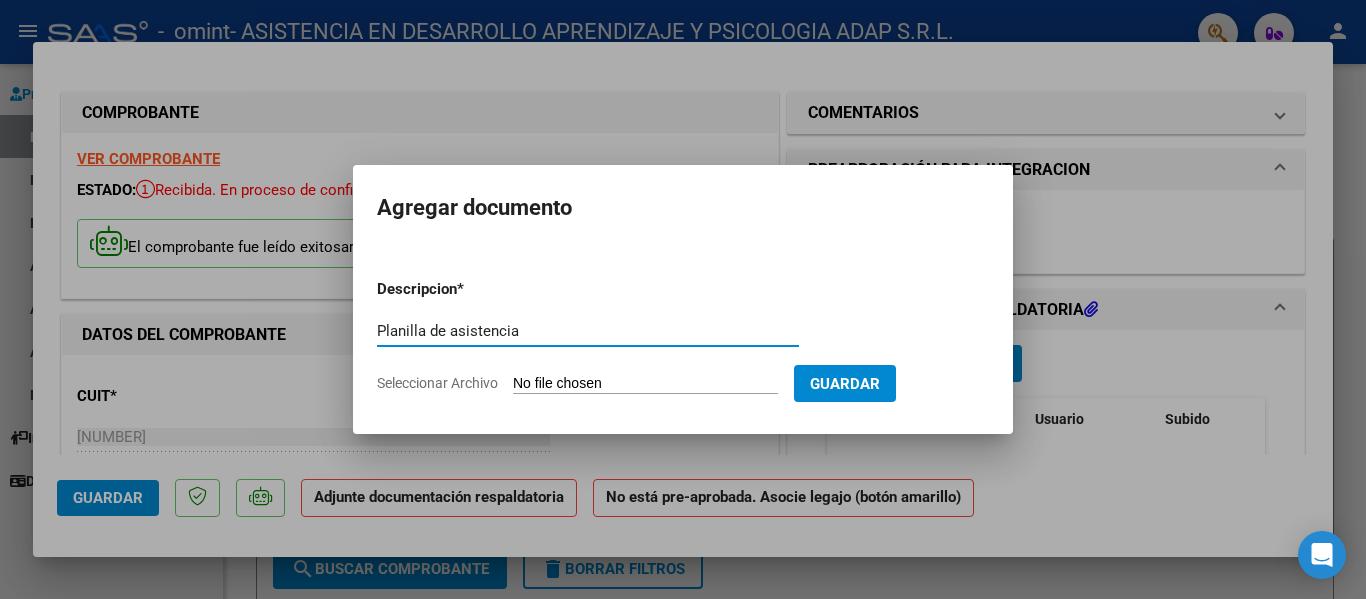 type on "Planilla de asistencia" 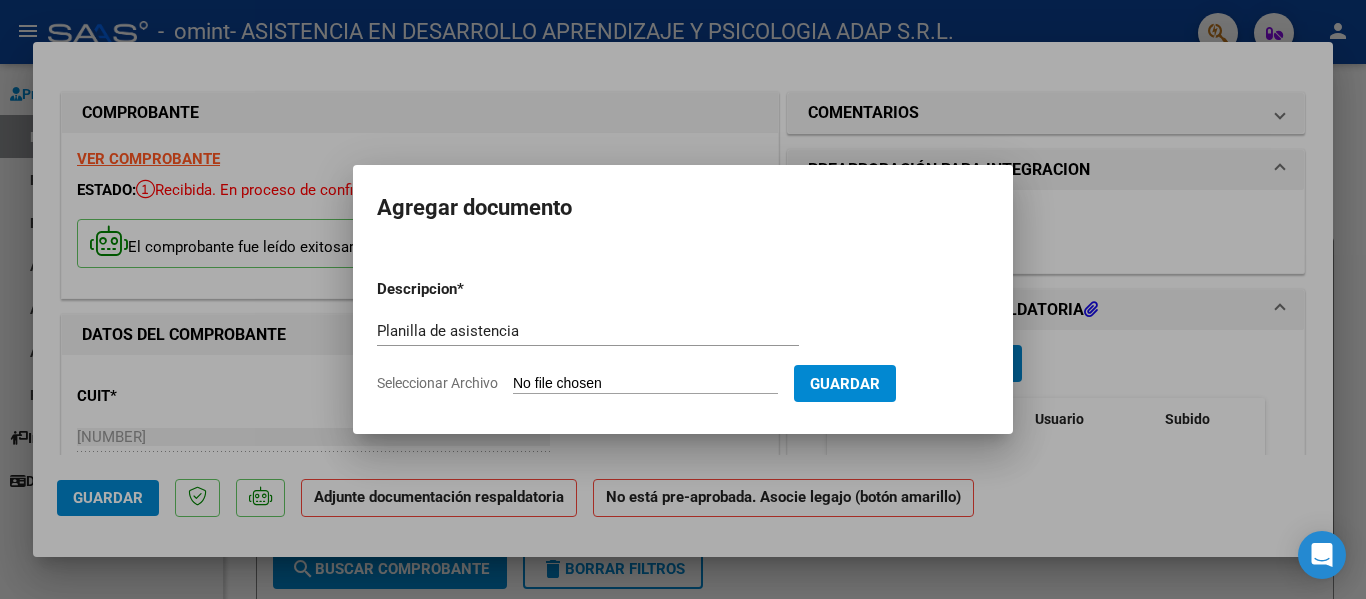 click on "Seleccionar Archivo" at bounding box center (645, 384) 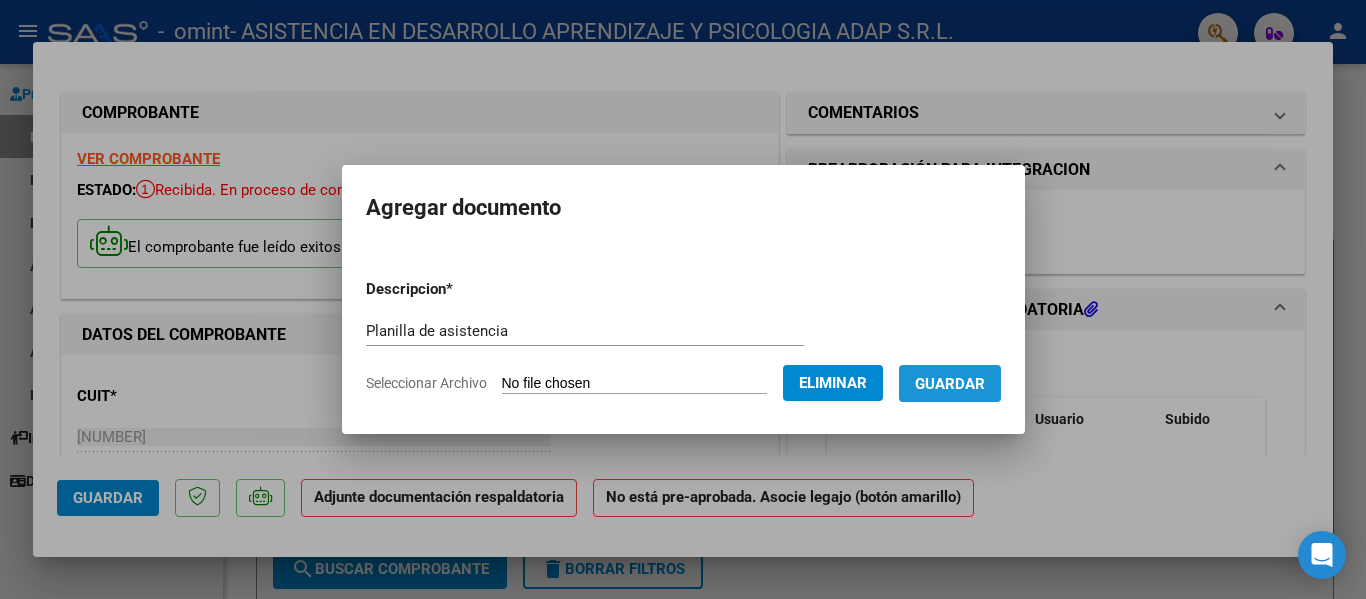 click on "Guardar" at bounding box center (950, 384) 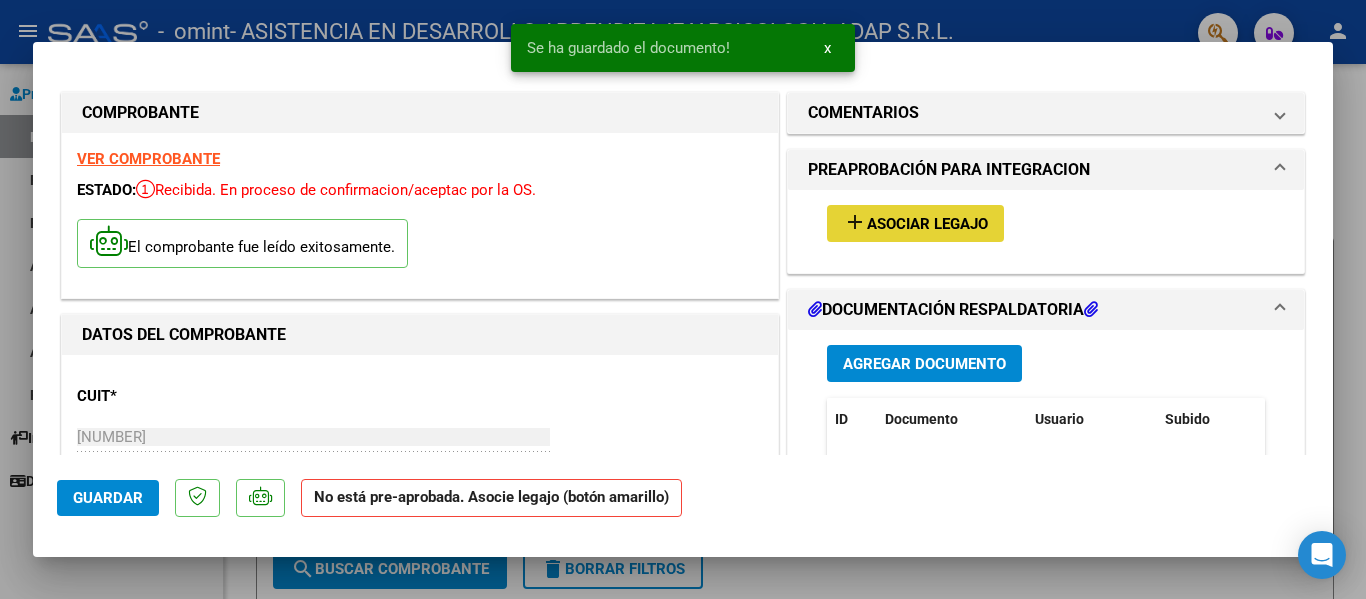 click on "Asociar Legajo" at bounding box center [927, 224] 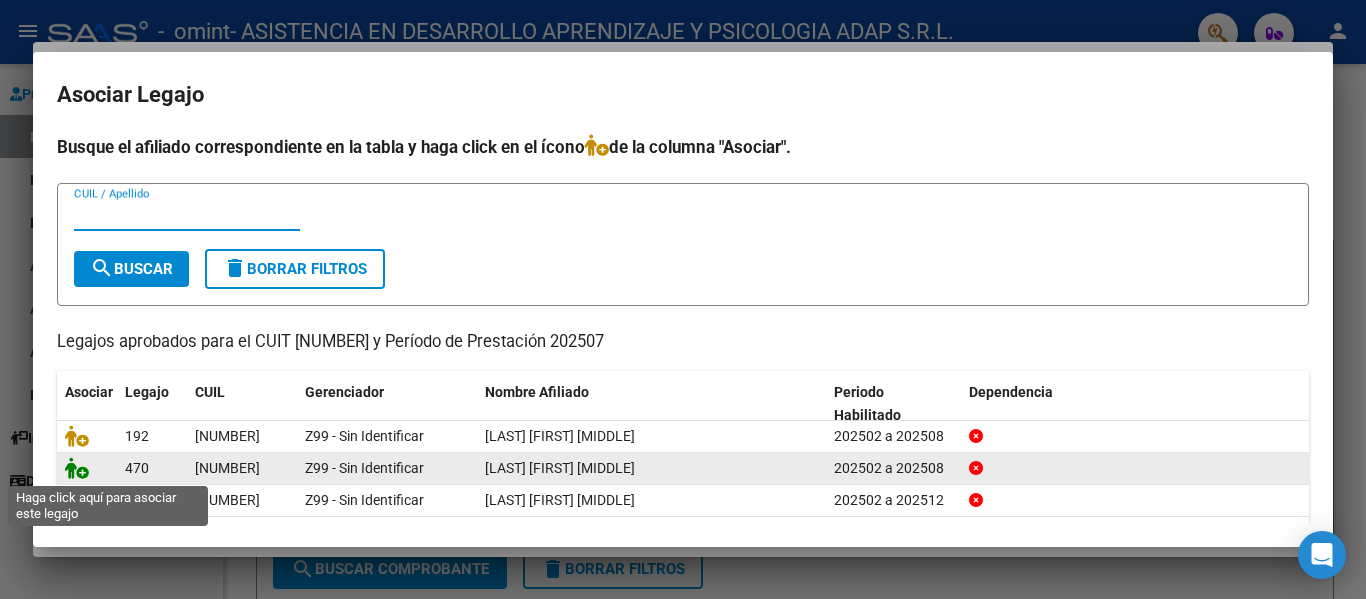 click 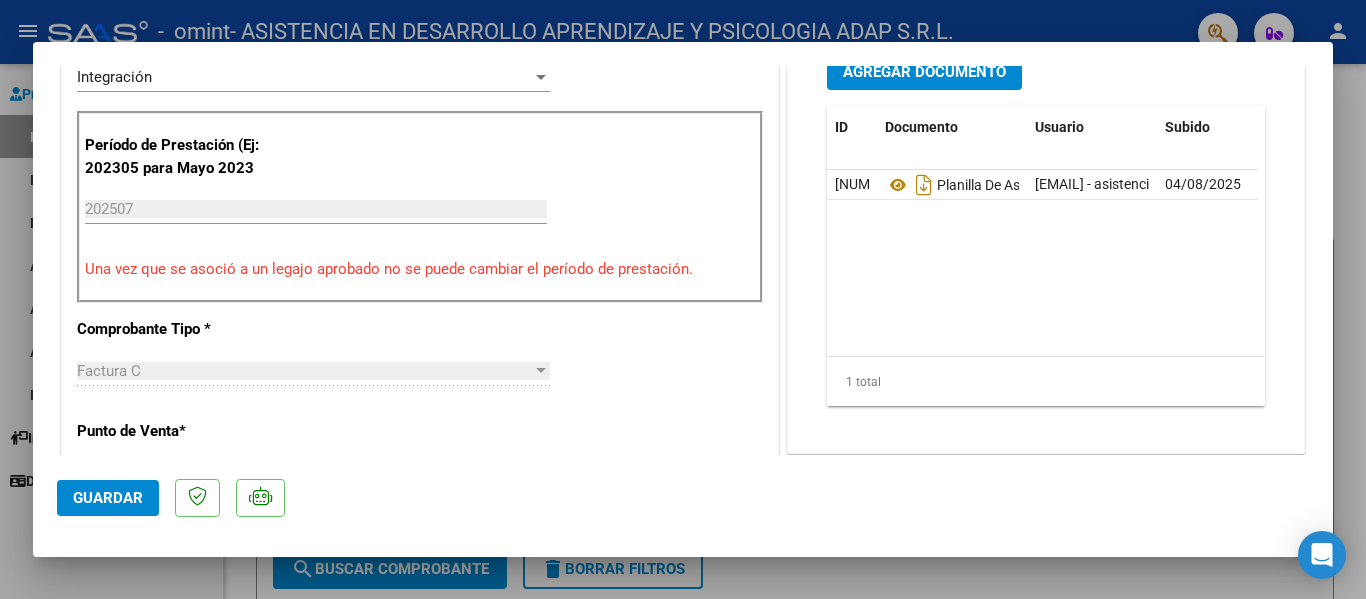scroll, scrollTop: 600, scrollLeft: 0, axis: vertical 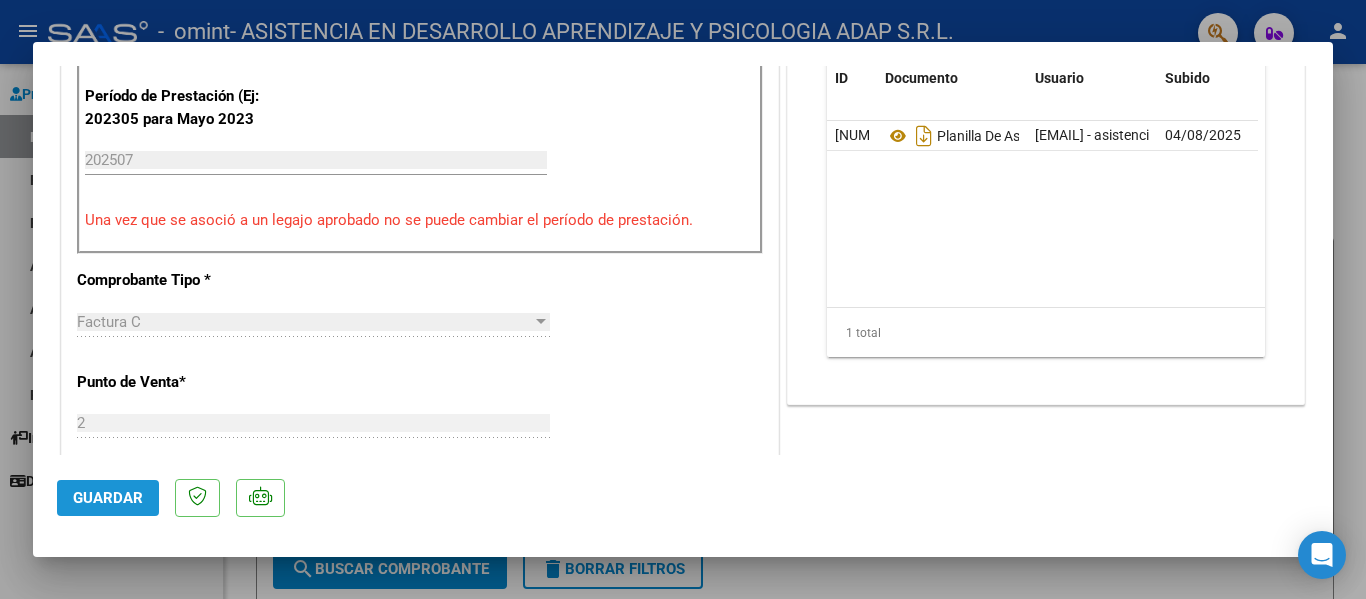 click on "Guardar" 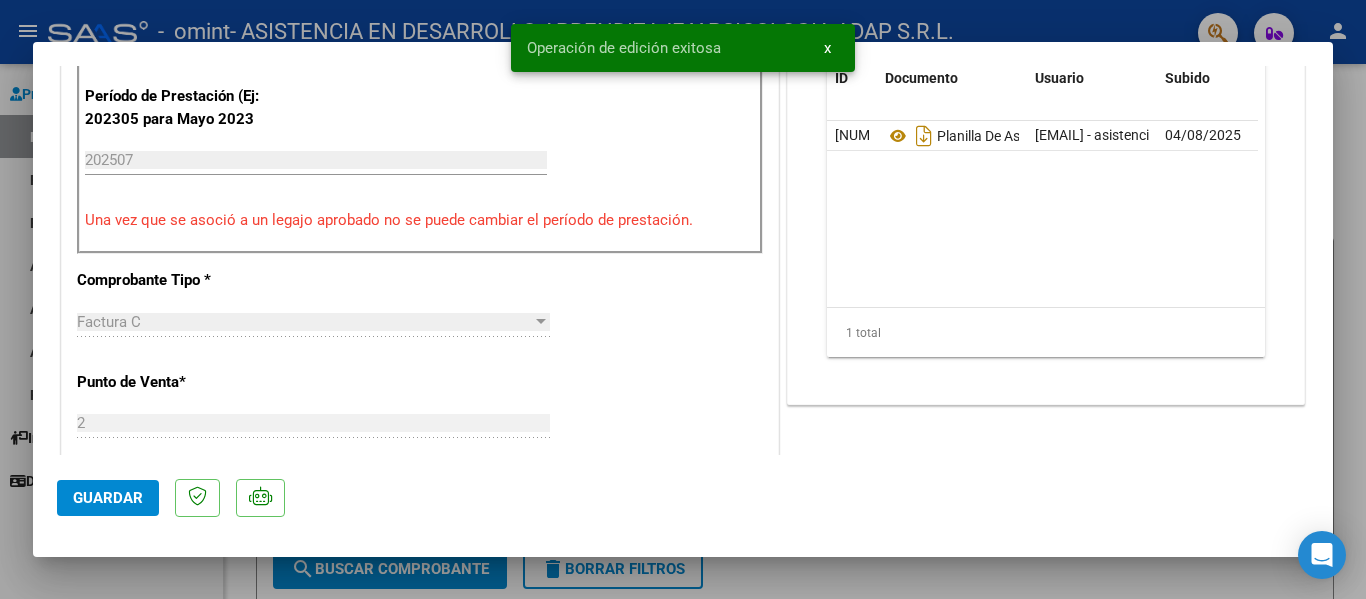 click at bounding box center [683, 299] 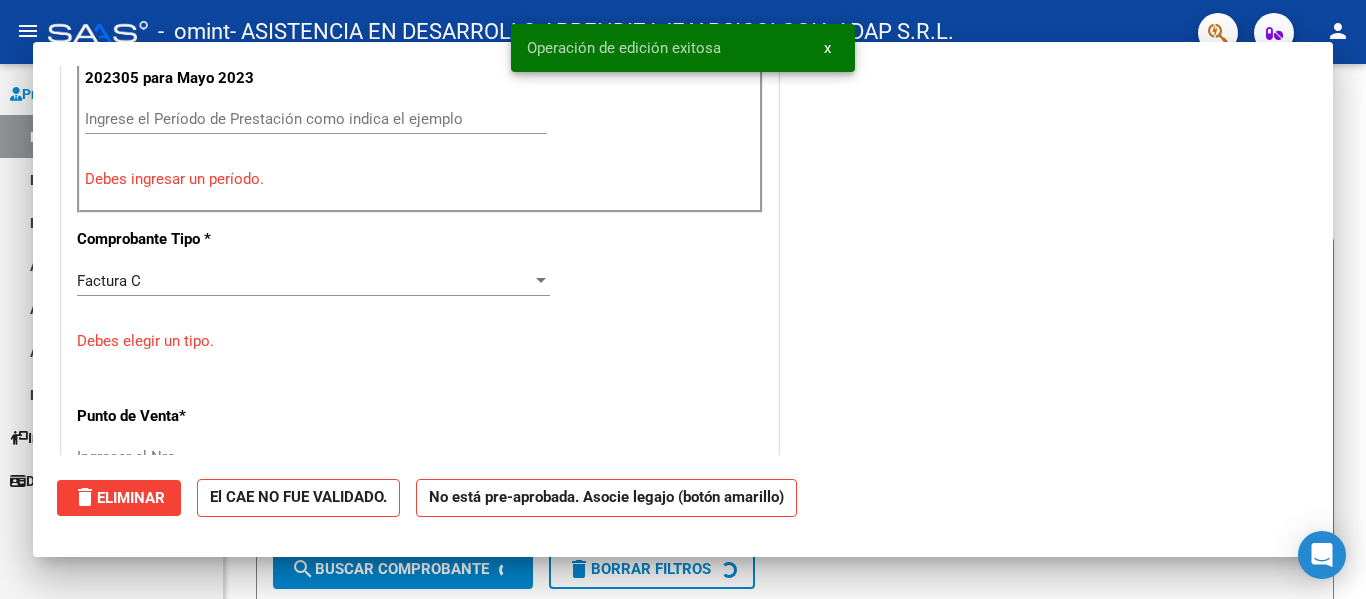 scroll, scrollTop: 0, scrollLeft: 0, axis: both 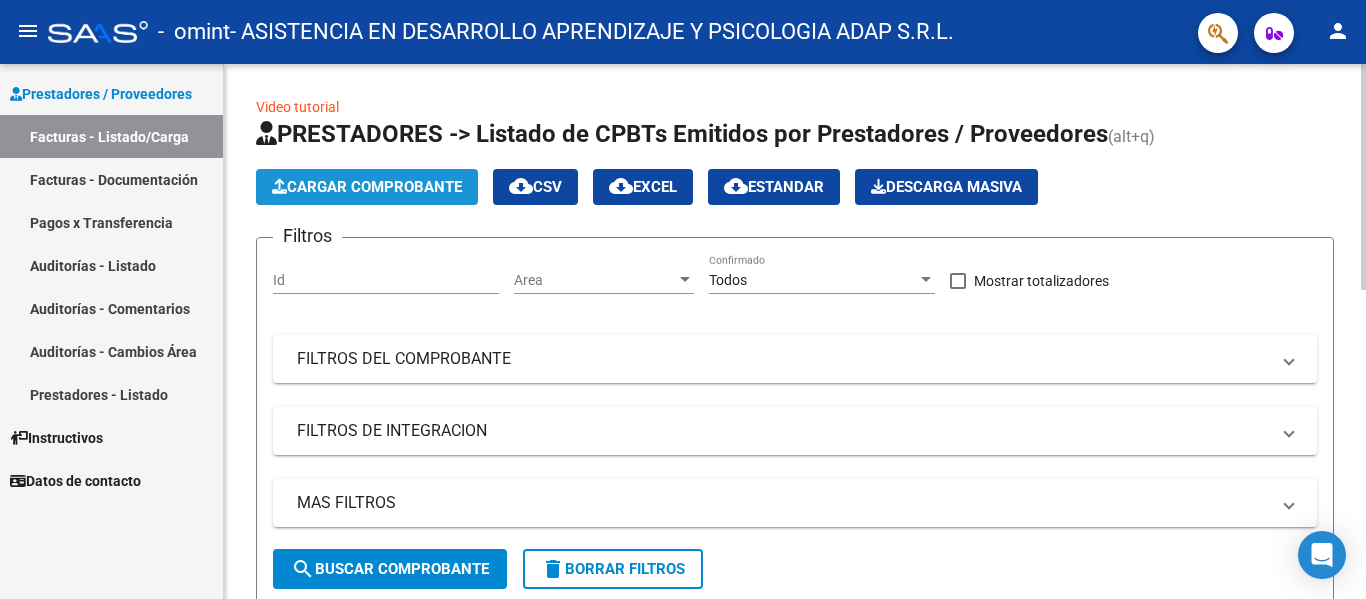 click on "Cargar Comprobante" 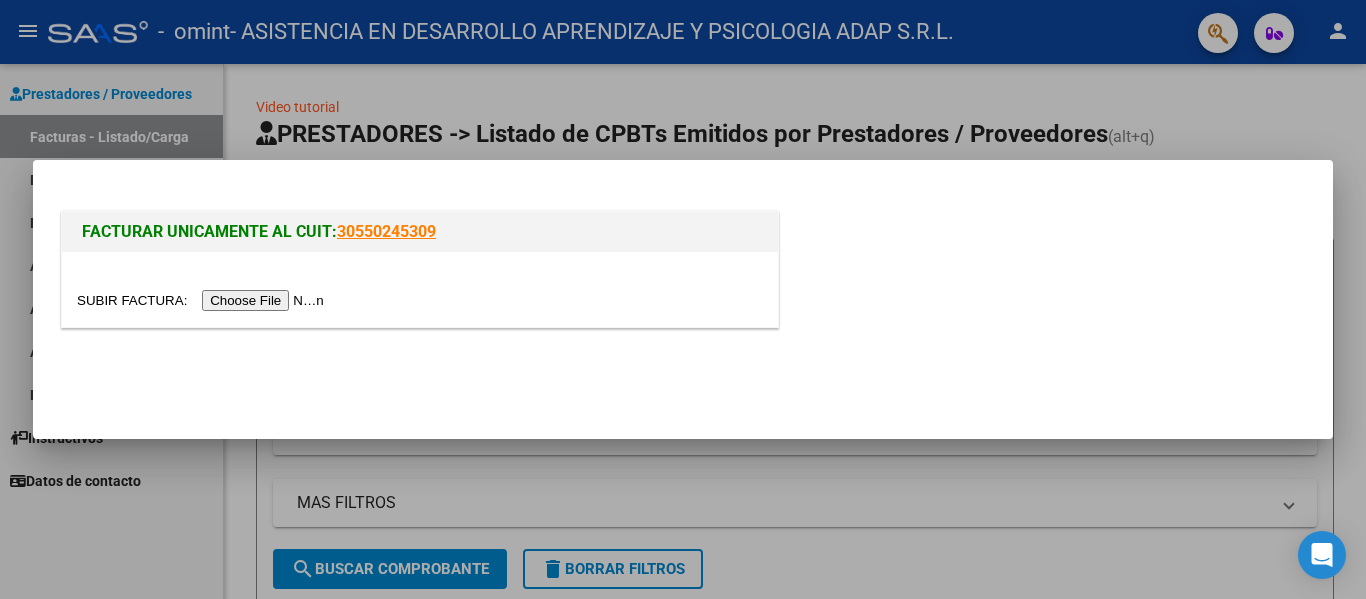 click at bounding box center [203, 300] 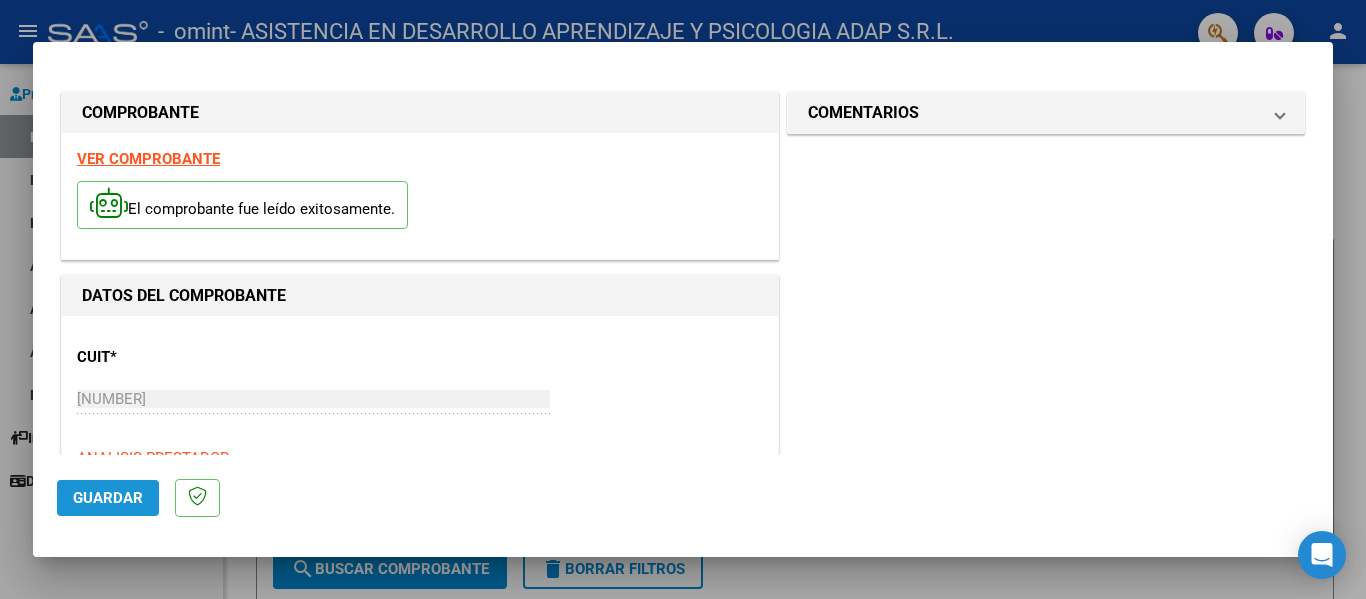 click on "Guardar" 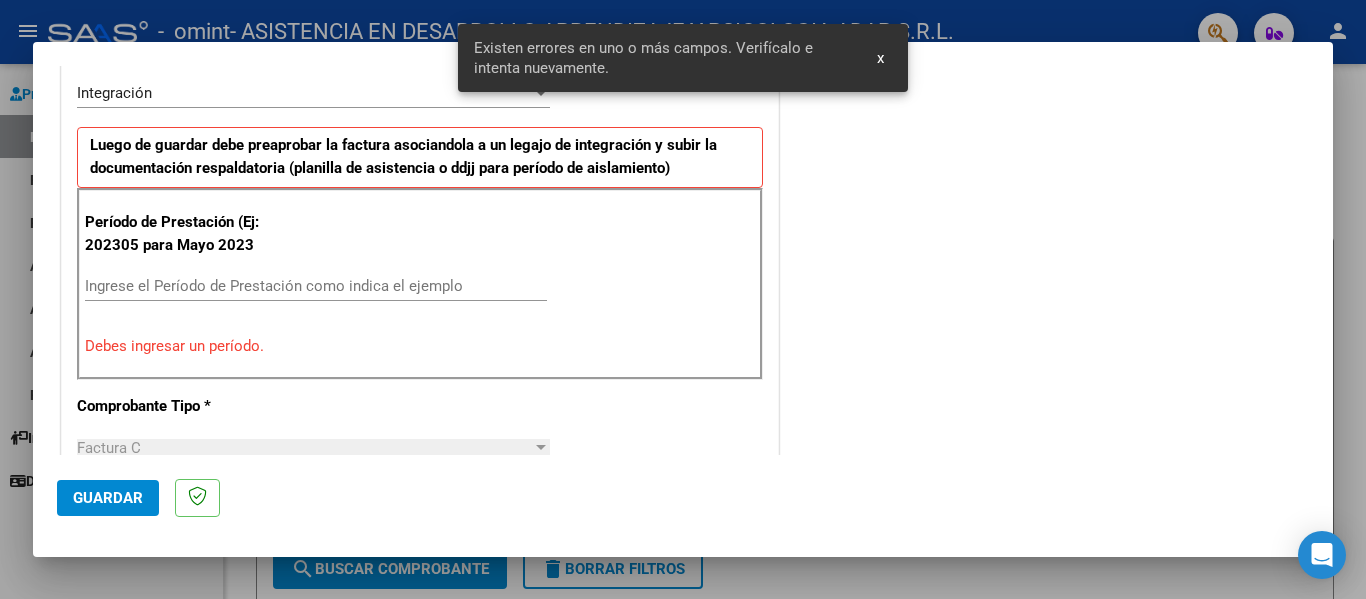 scroll, scrollTop: 464, scrollLeft: 0, axis: vertical 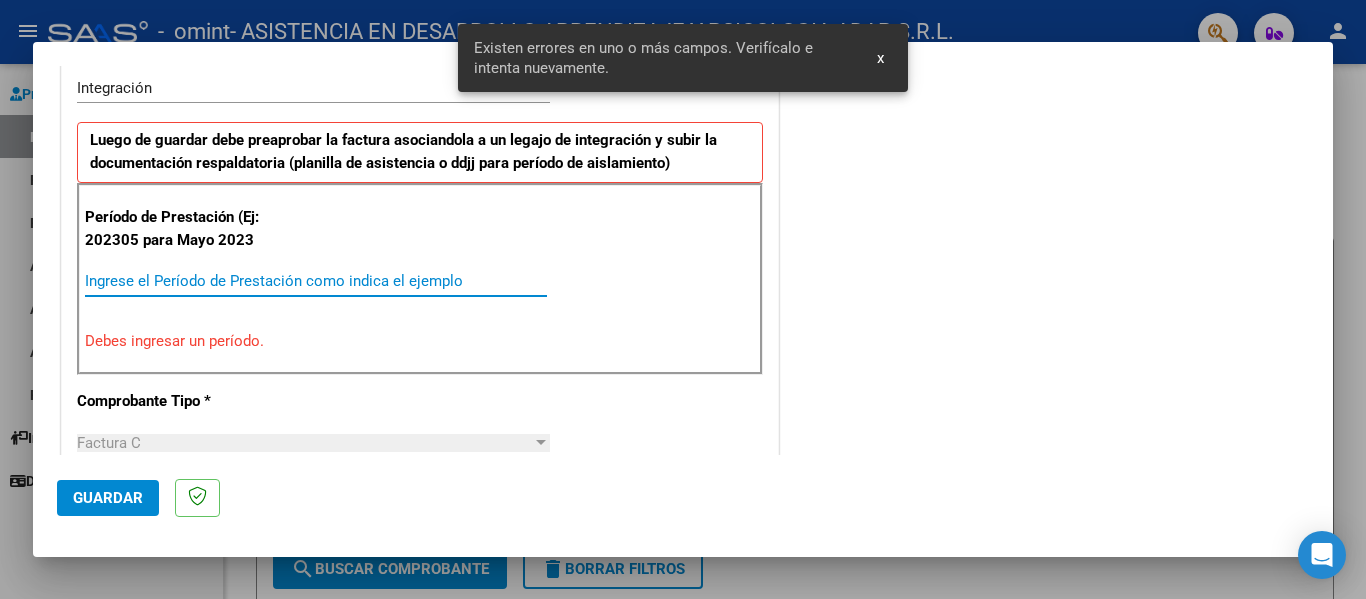 click on "Ingrese el Período de Prestación como indica el ejemplo" at bounding box center [316, 281] 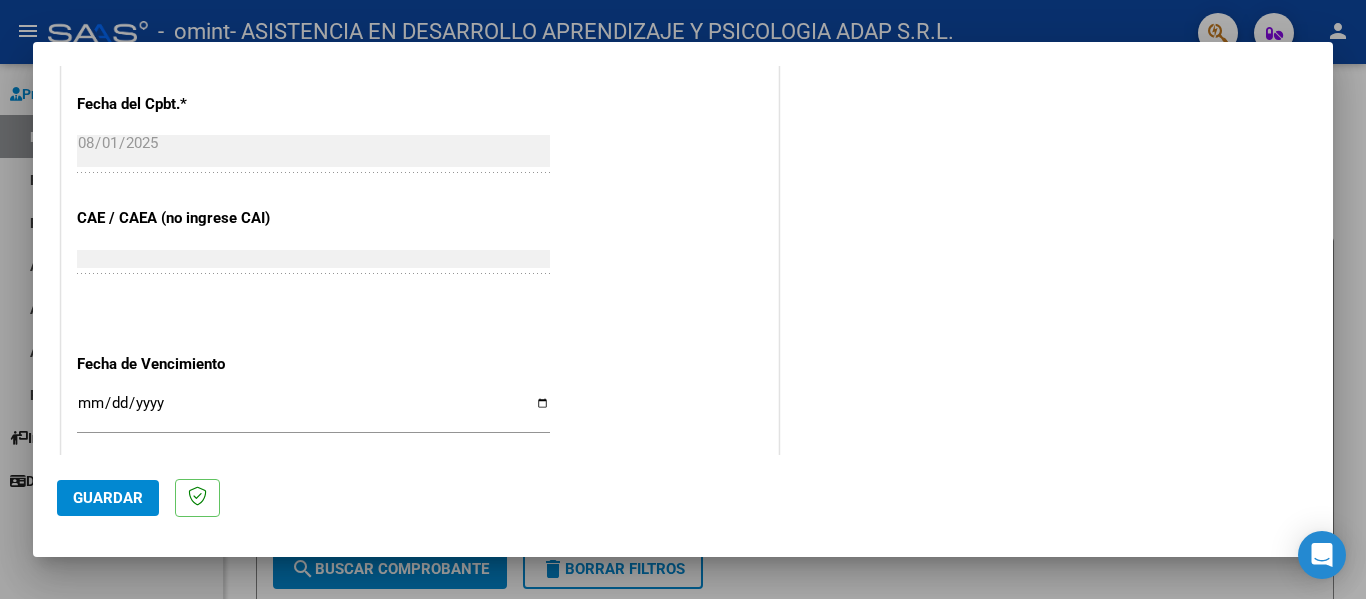 scroll, scrollTop: 1164, scrollLeft: 0, axis: vertical 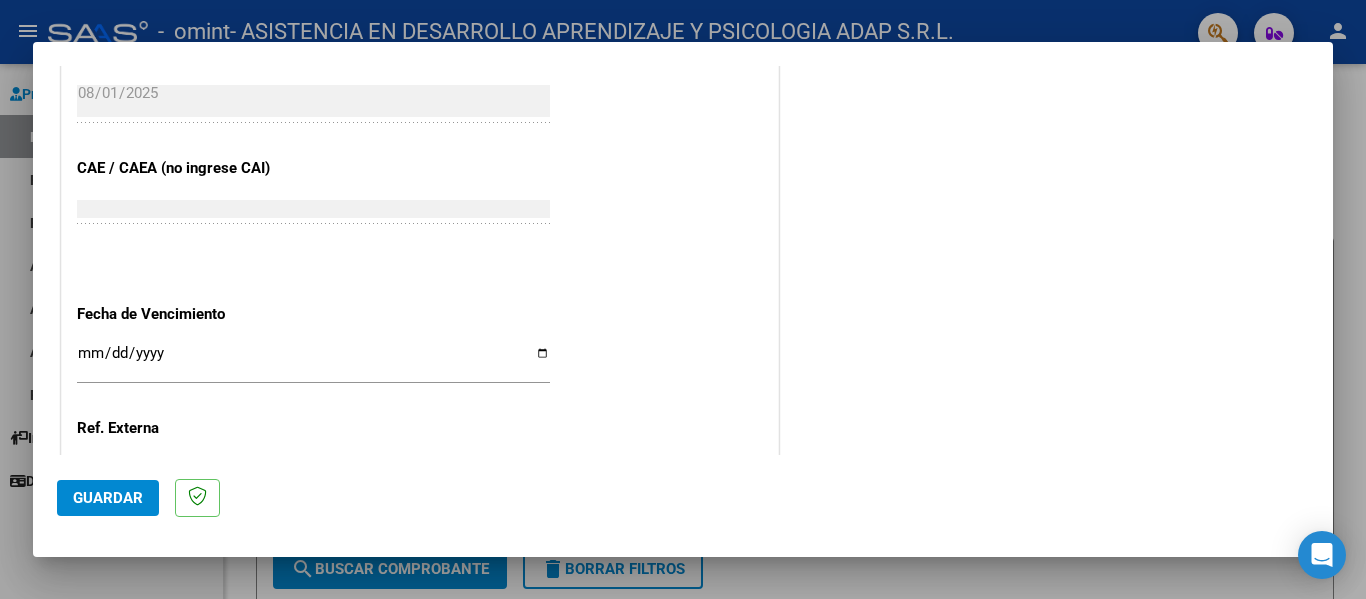 type on "202507" 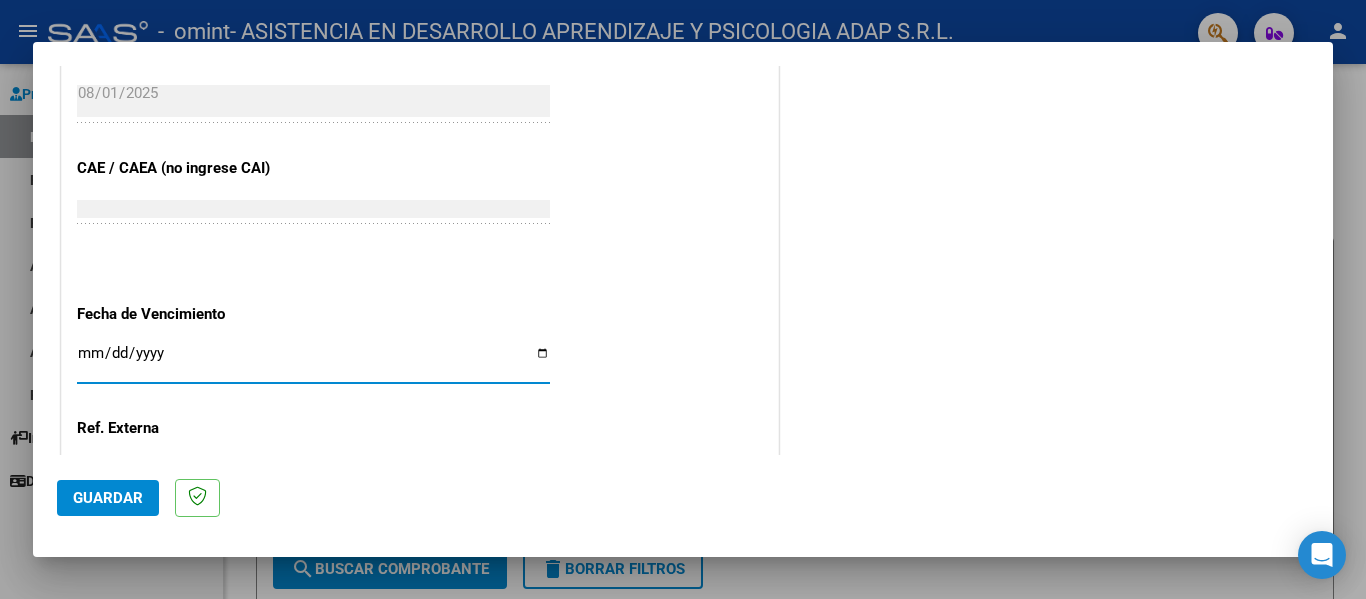 click on "Ingresar la fecha" at bounding box center [313, 361] 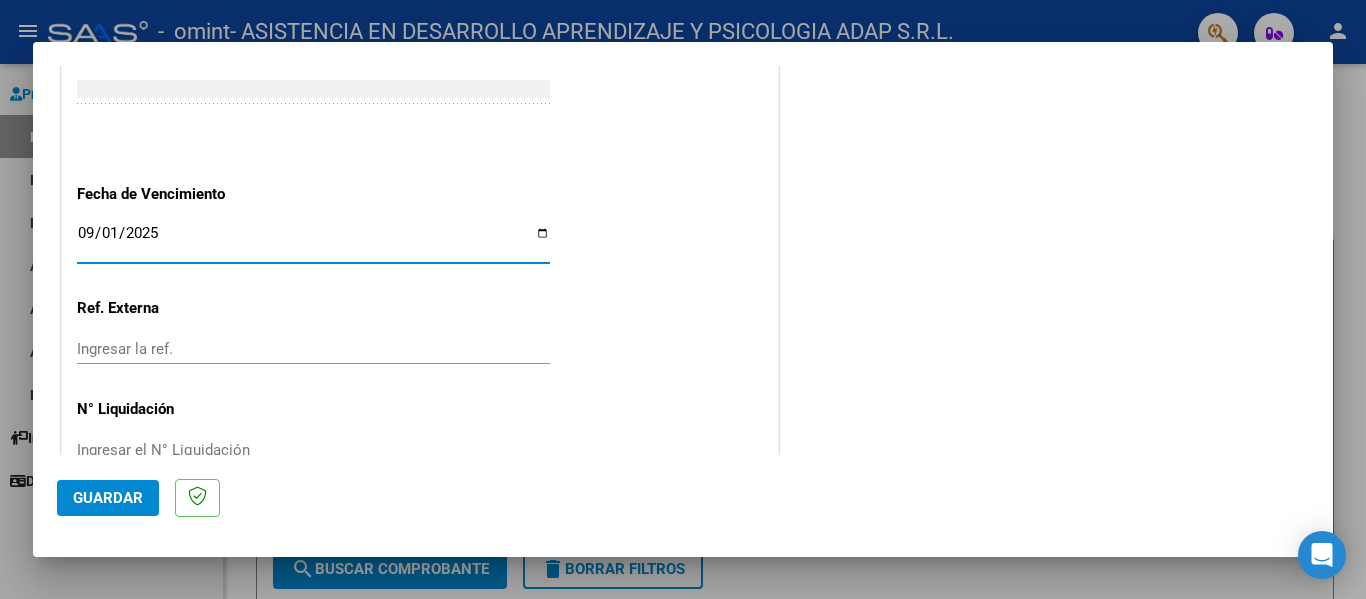 scroll, scrollTop: 1333, scrollLeft: 0, axis: vertical 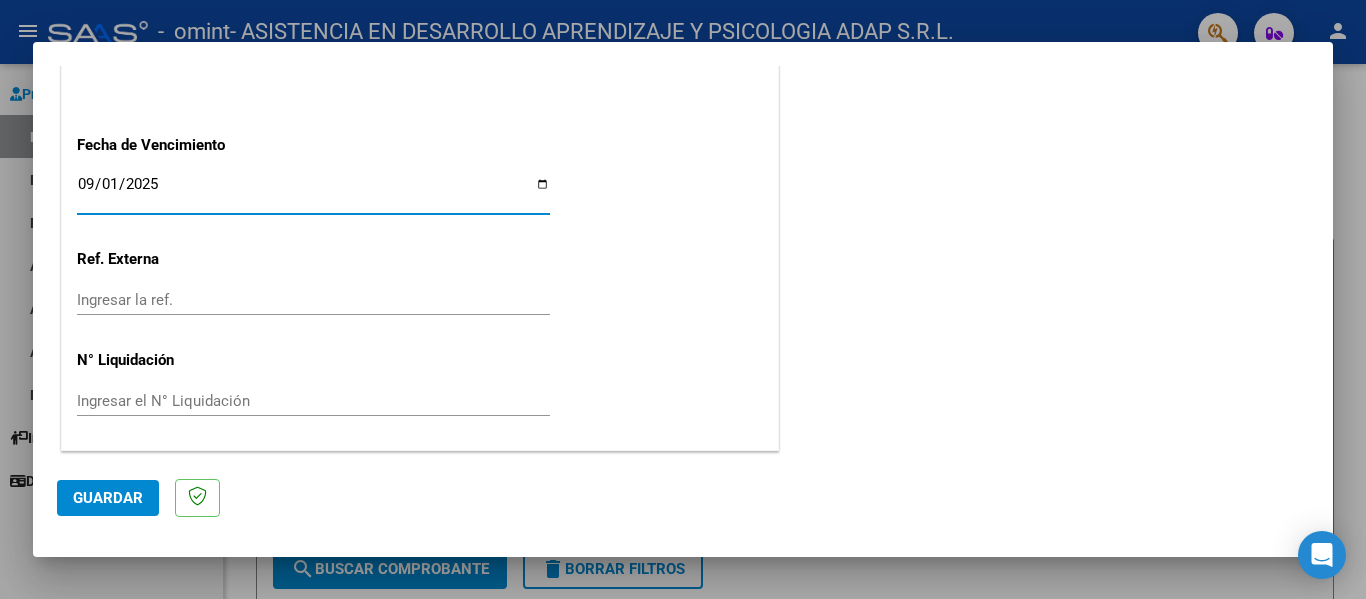 click on "Guardar" 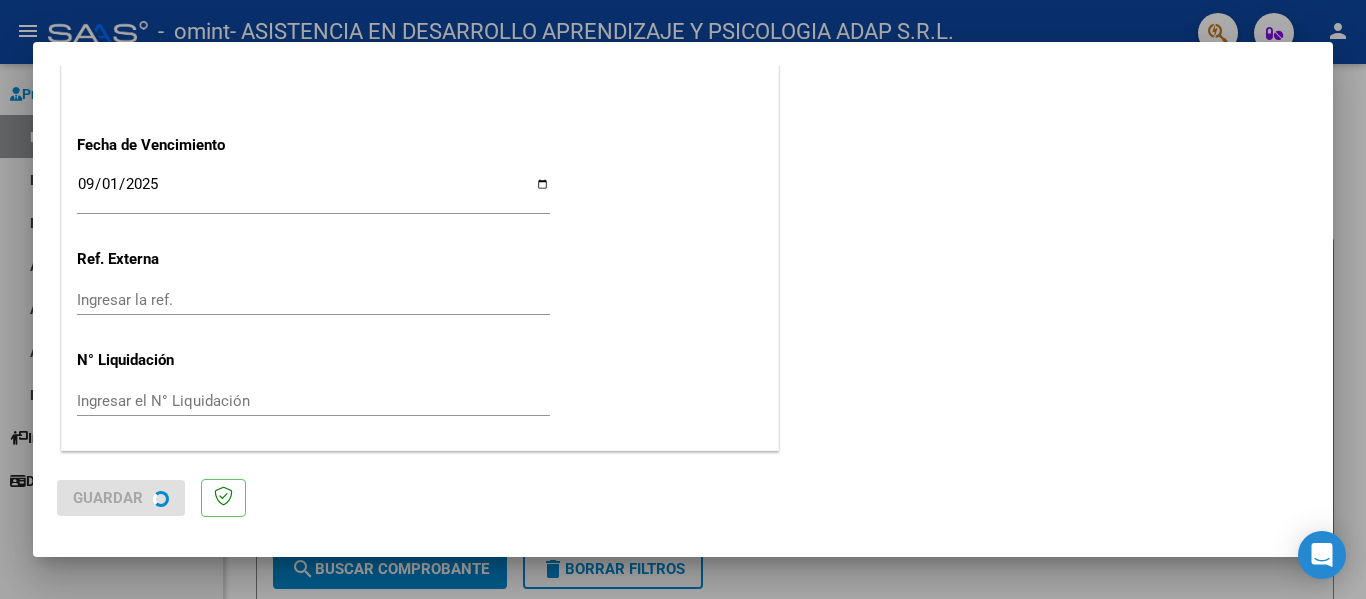 scroll, scrollTop: 0, scrollLeft: 0, axis: both 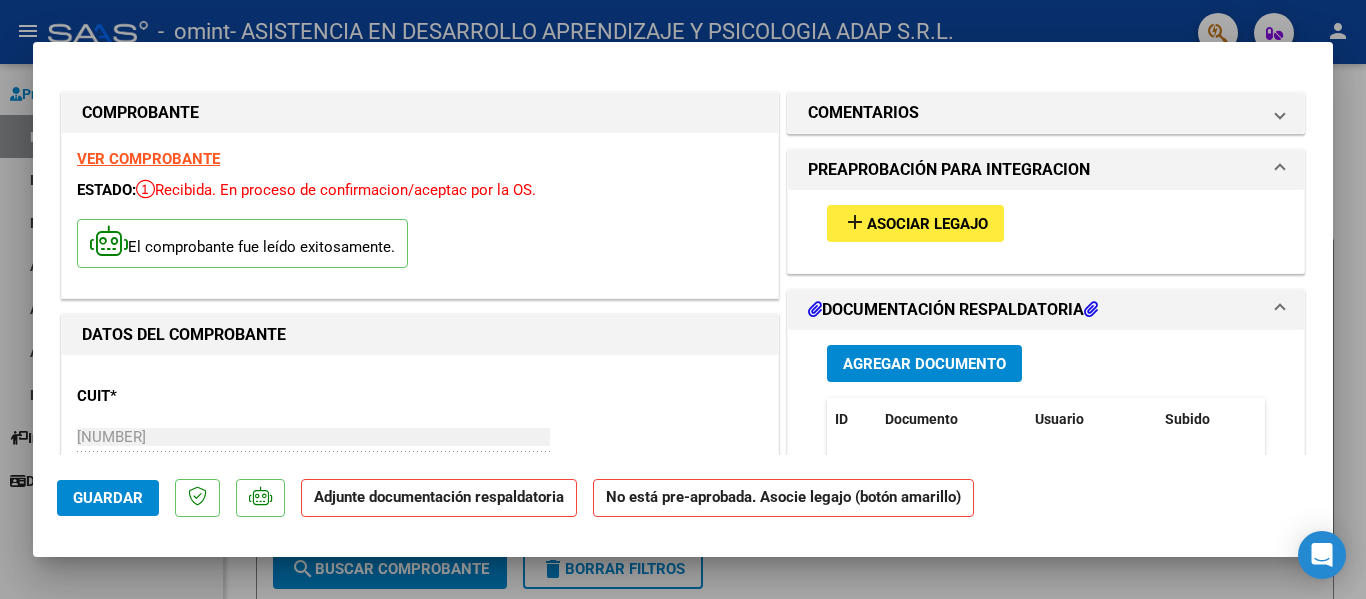 click on "Agregar Documento" at bounding box center (924, 364) 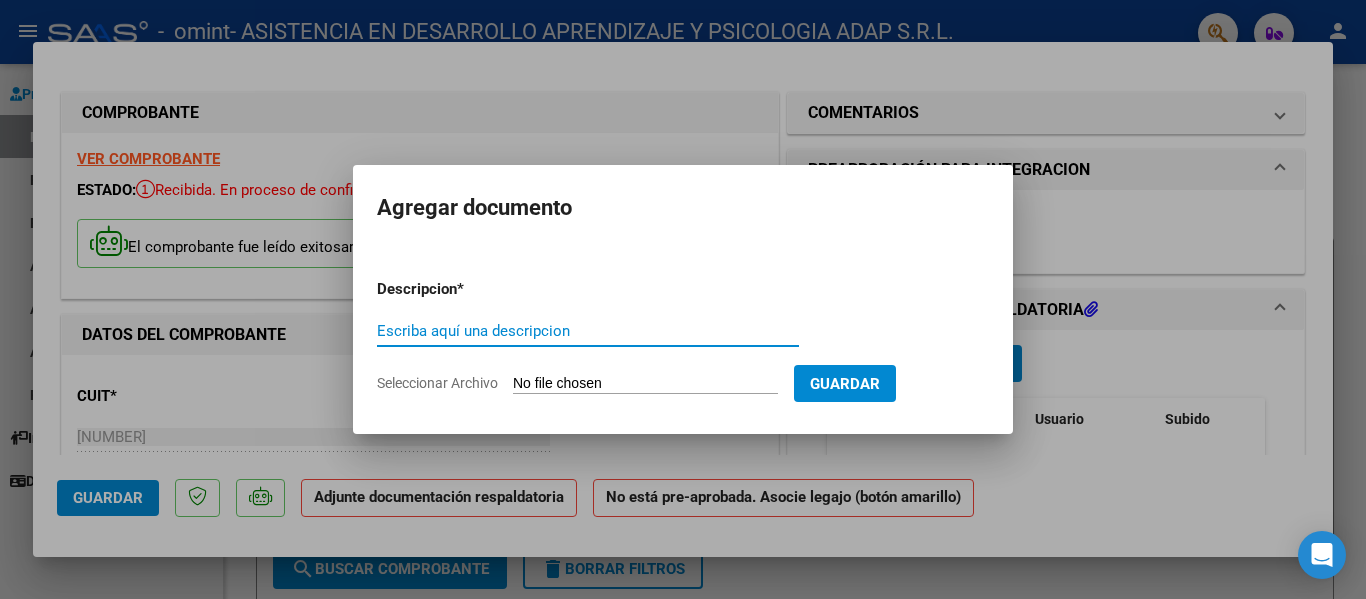 click on "Escriba aquí una descripcion" at bounding box center (588, 331) 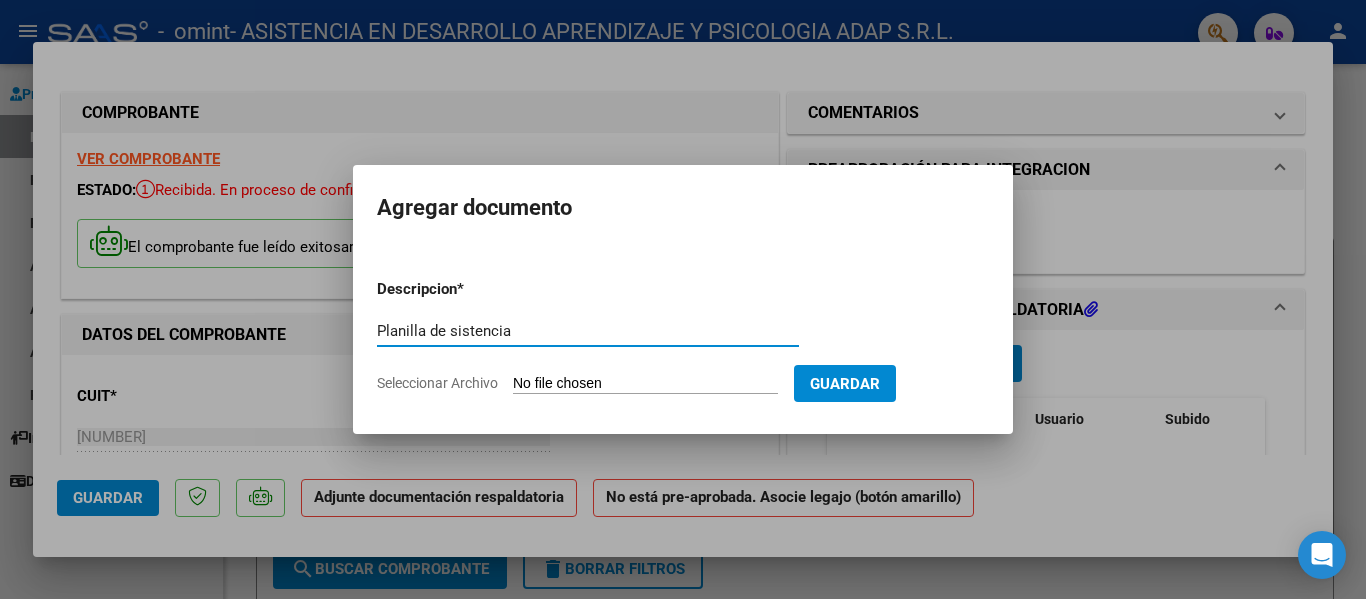 type on "Planilla de sistencia" 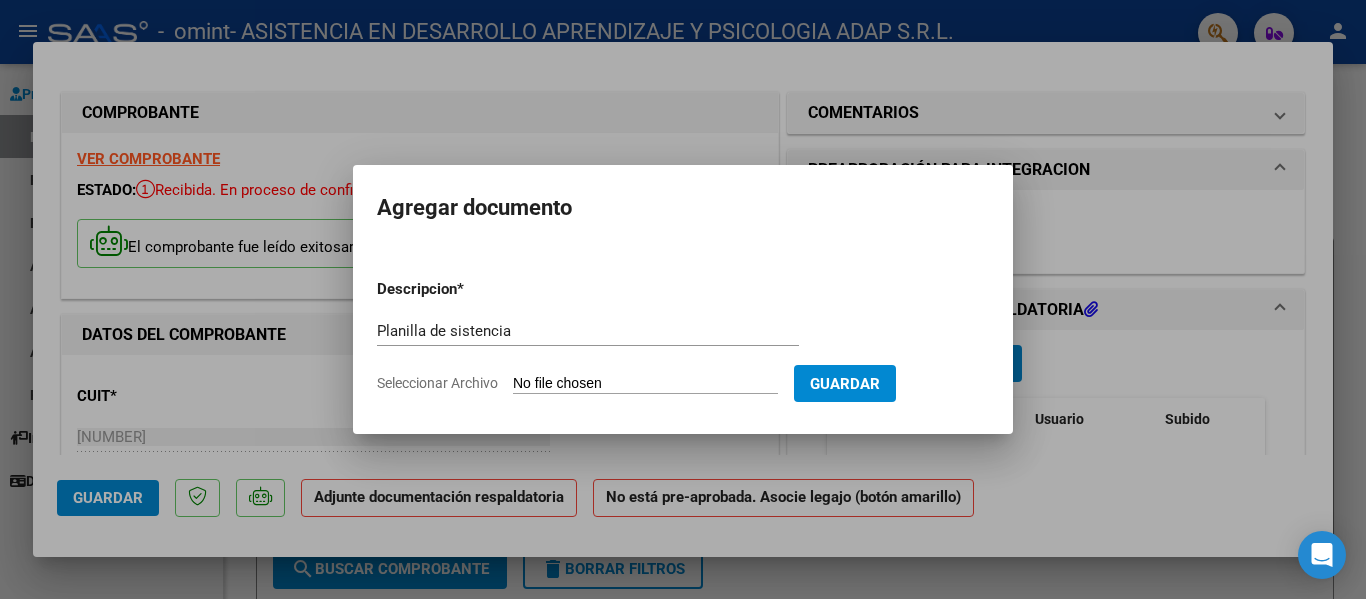 type on "C:\fakepath\[NAME].pdf" 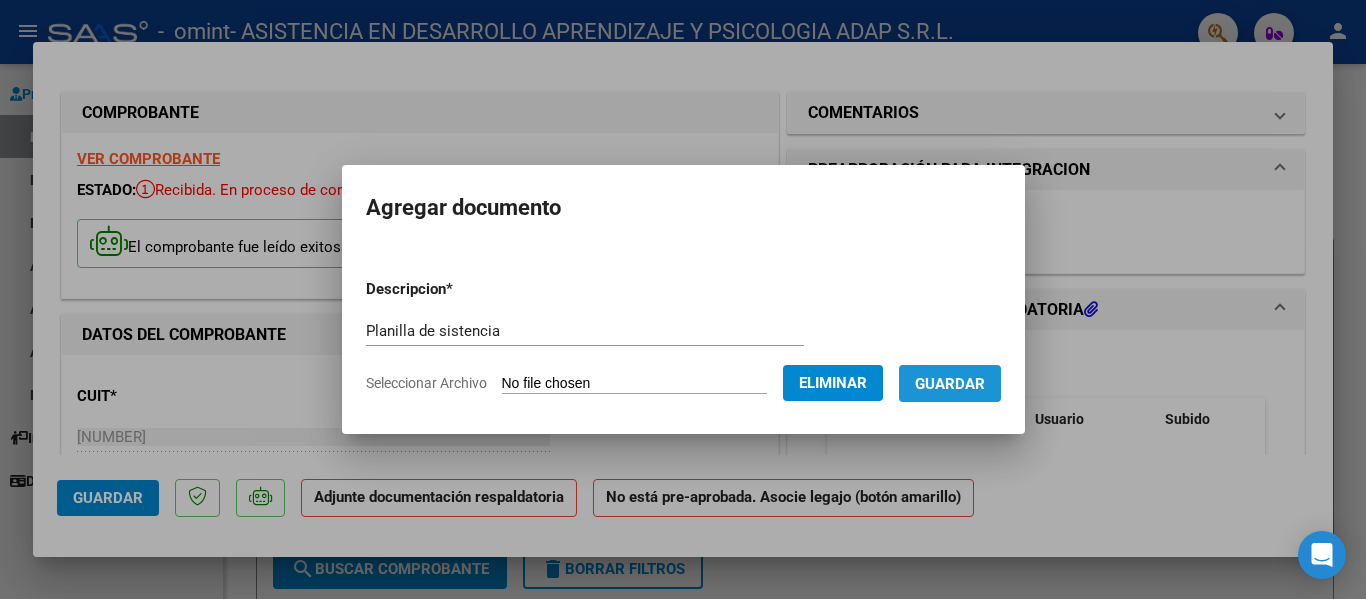 click on "Guardar" at bounding box center [950, 384] 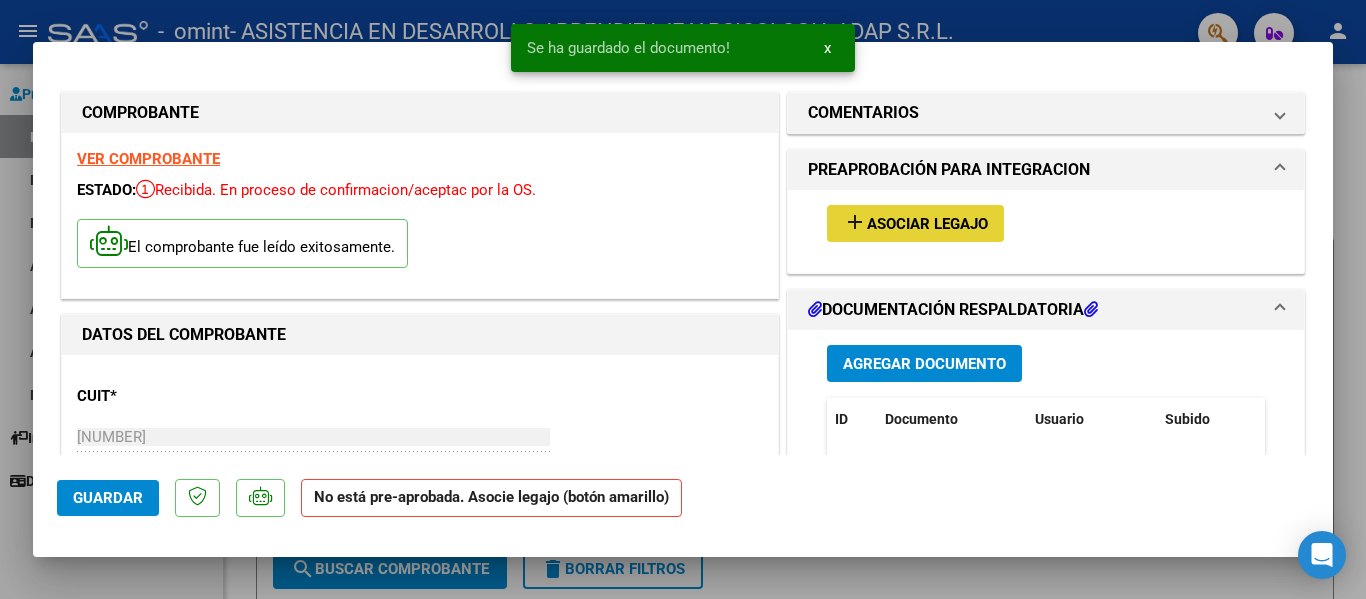 click on "Asociar Legajo" at bounding box center [927, 224] 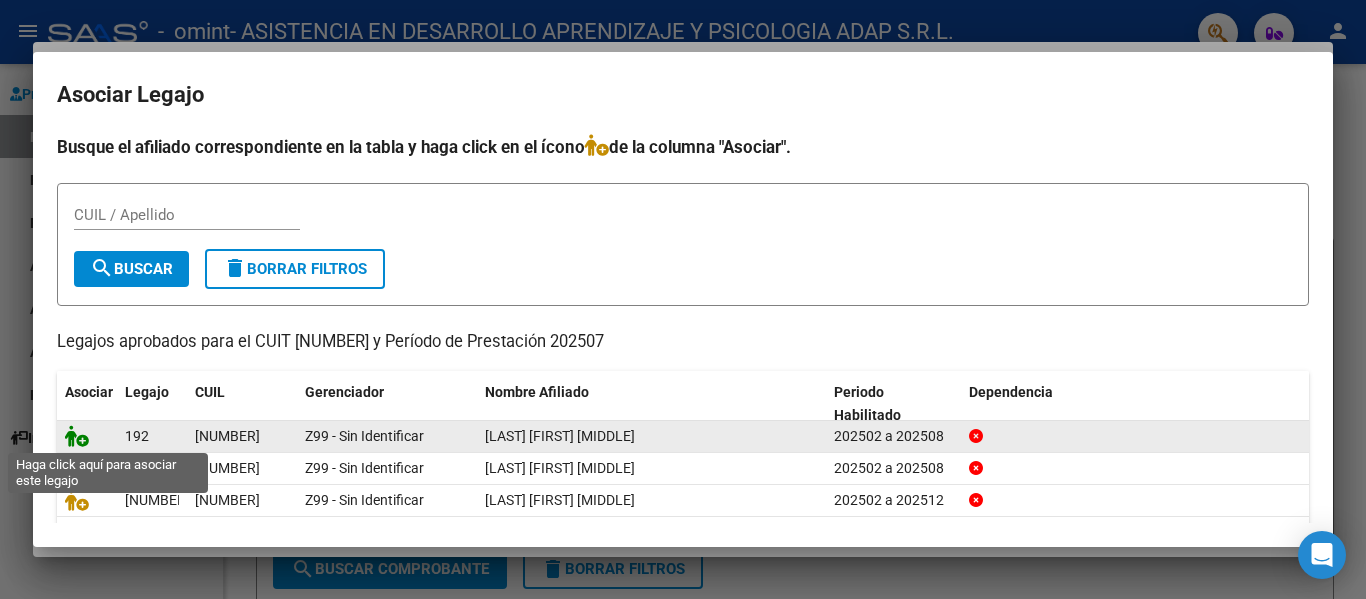 click 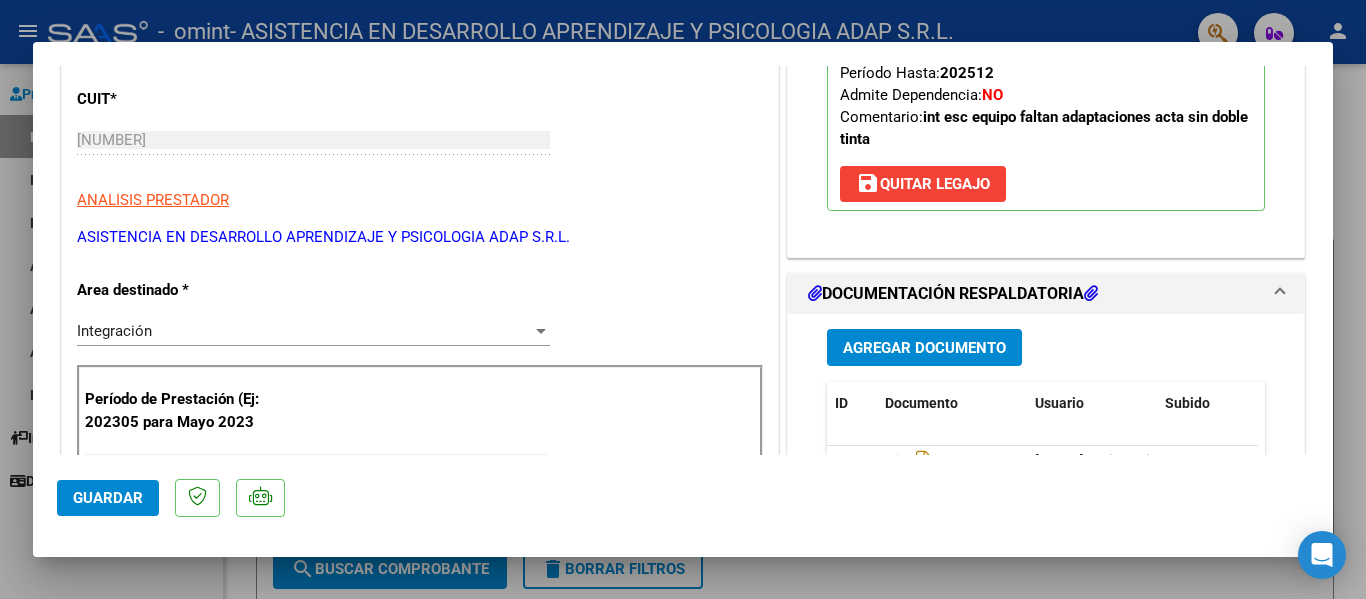scroll, scrollTop: 300, scrollLeft: 0, axis: vertical 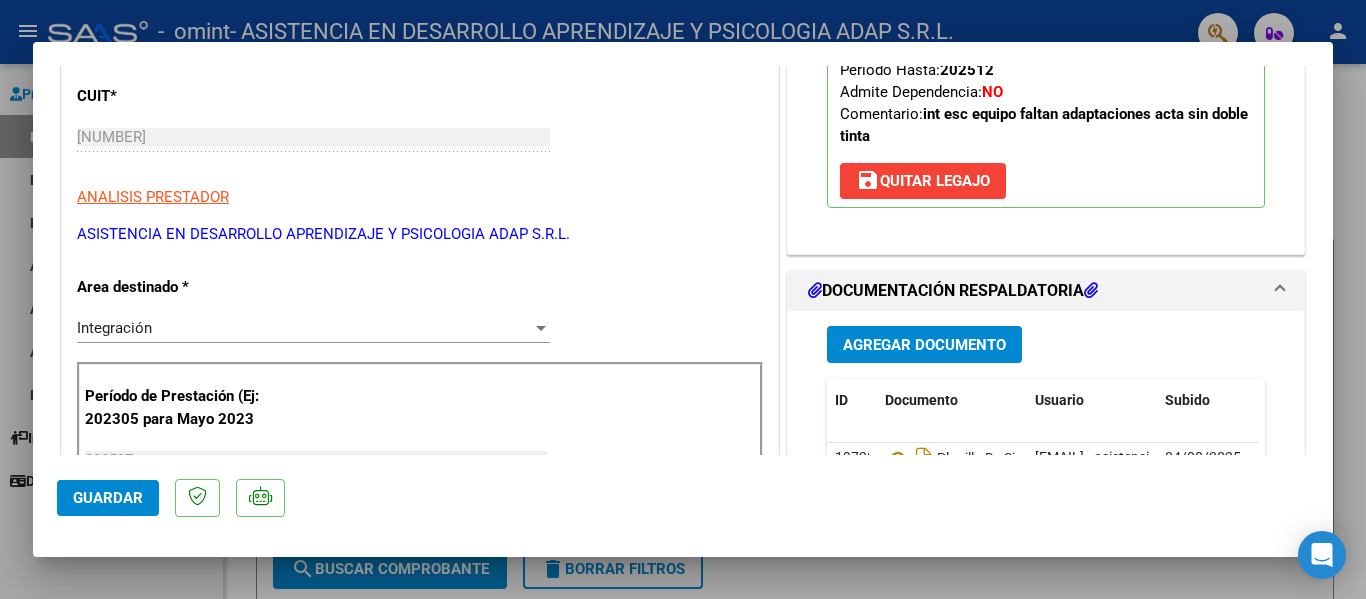 click on "Guardar" 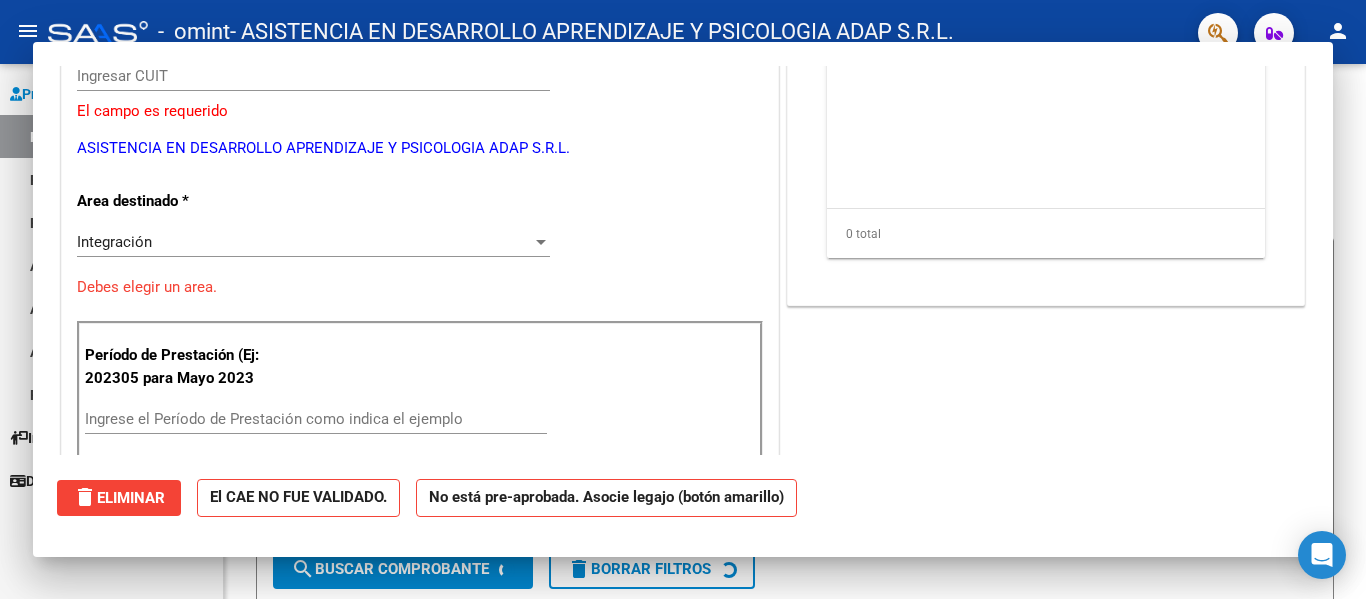 scroll, scrollTop: 239, scrollLeft: 0, axis: vertical 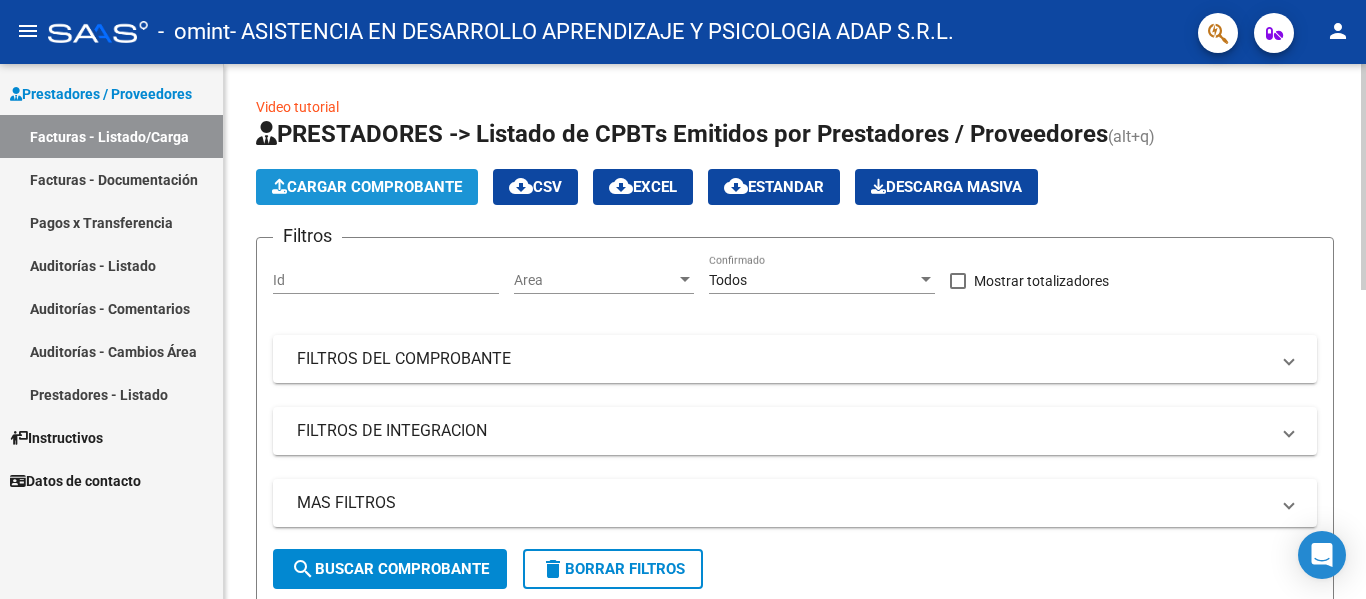 click on "Cargar Comprobante" 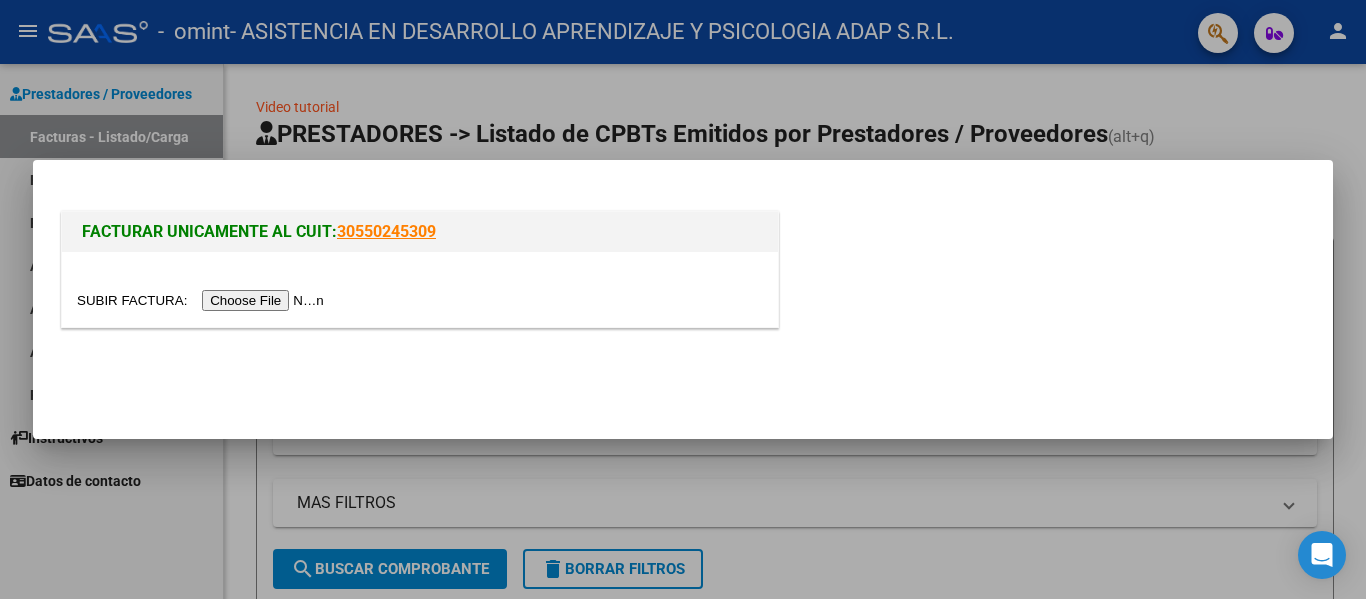 click at bounding box center (203, 300) 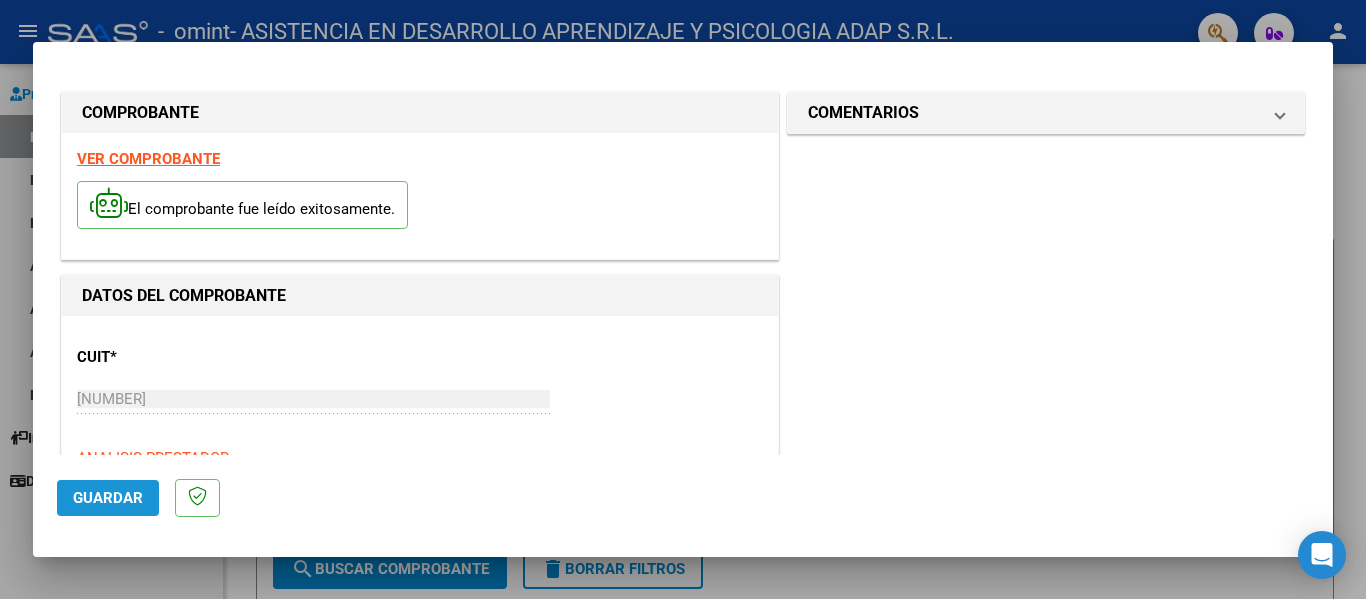 click on "Guardar" 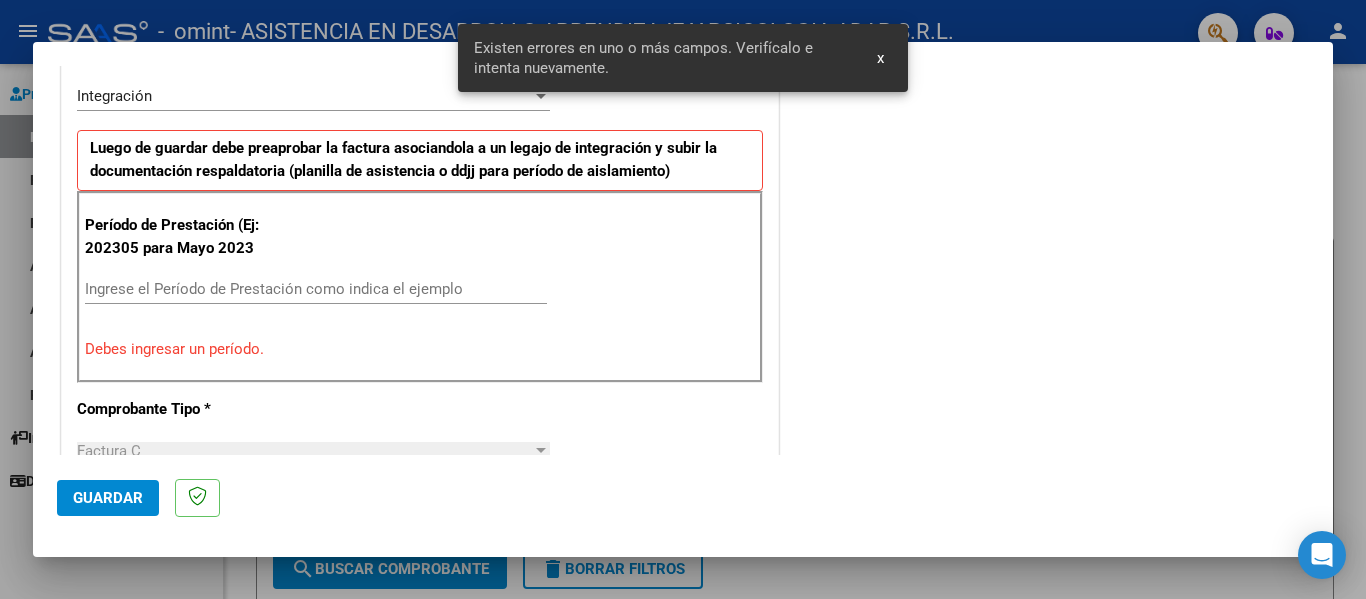 scroll, scrollTop: 464, scrollLeft: 0, axis: vertical 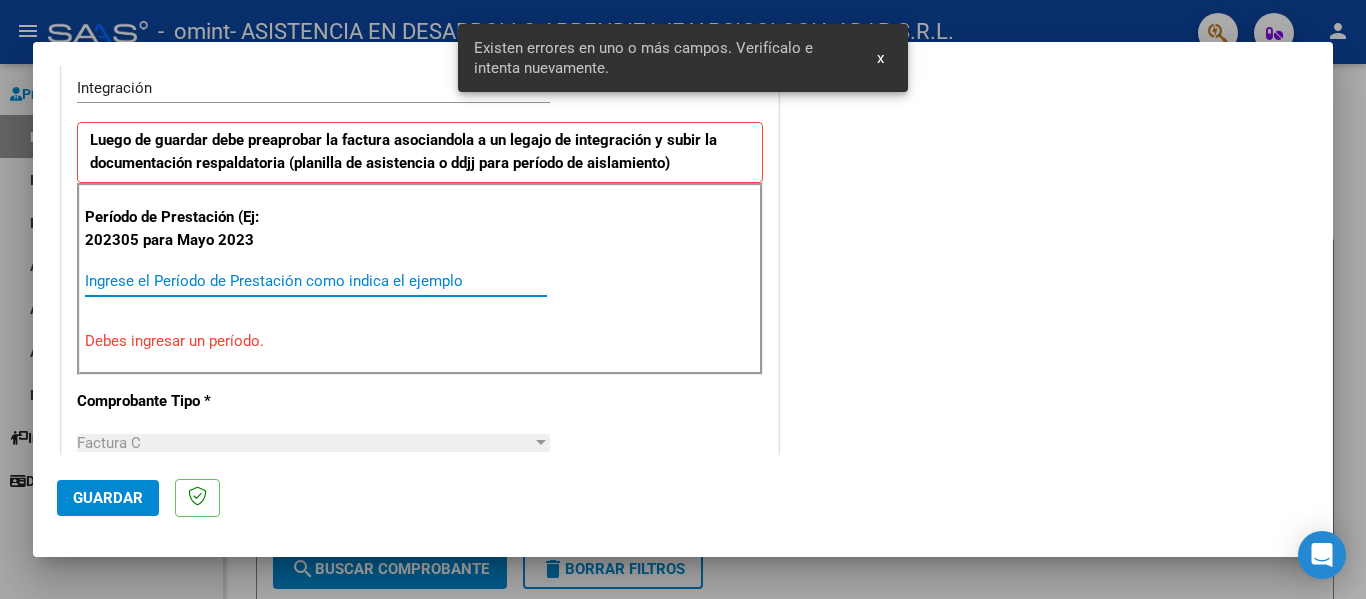 click on "Ingrese el Período de Prestación como indica el ejemplo" at bounding box center (316, 281) 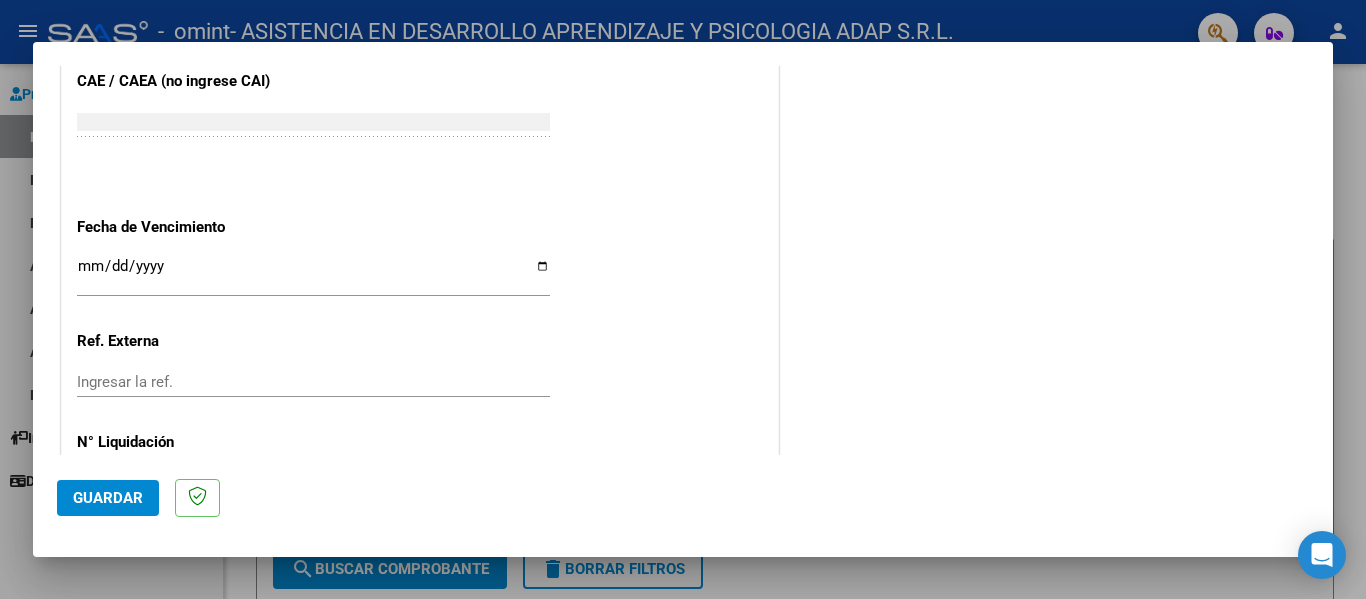 scroll, scrollTop: 1264, scrollLeft: 0, axis: vertical 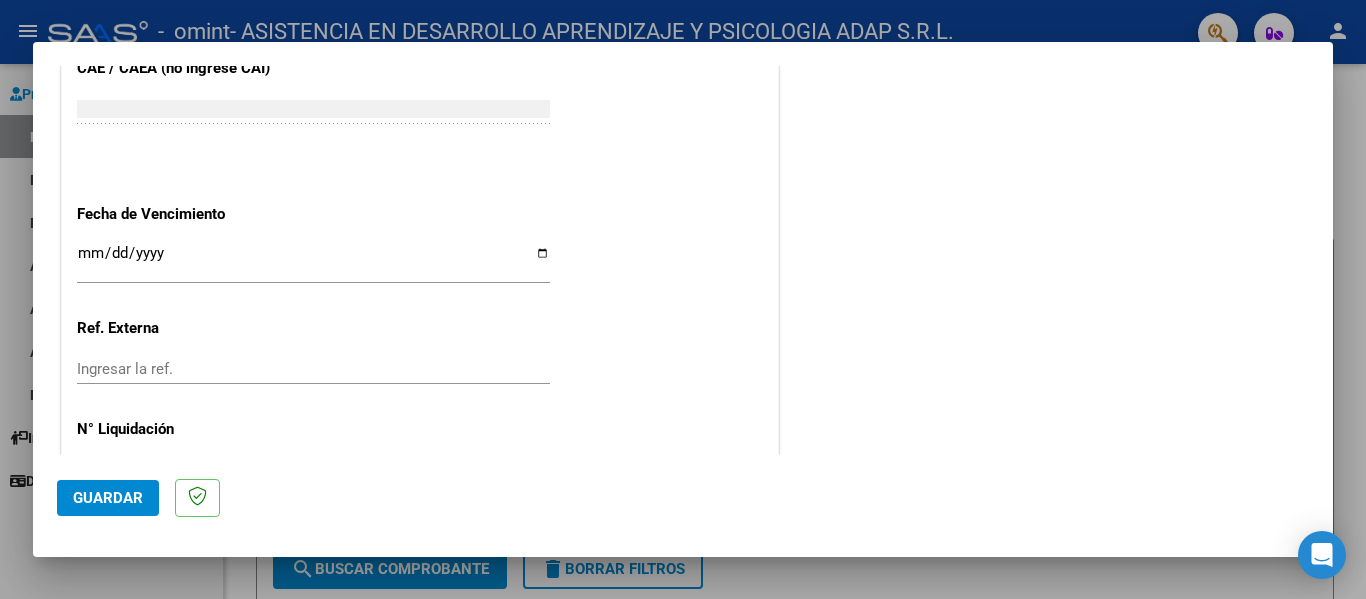 type on "202507" 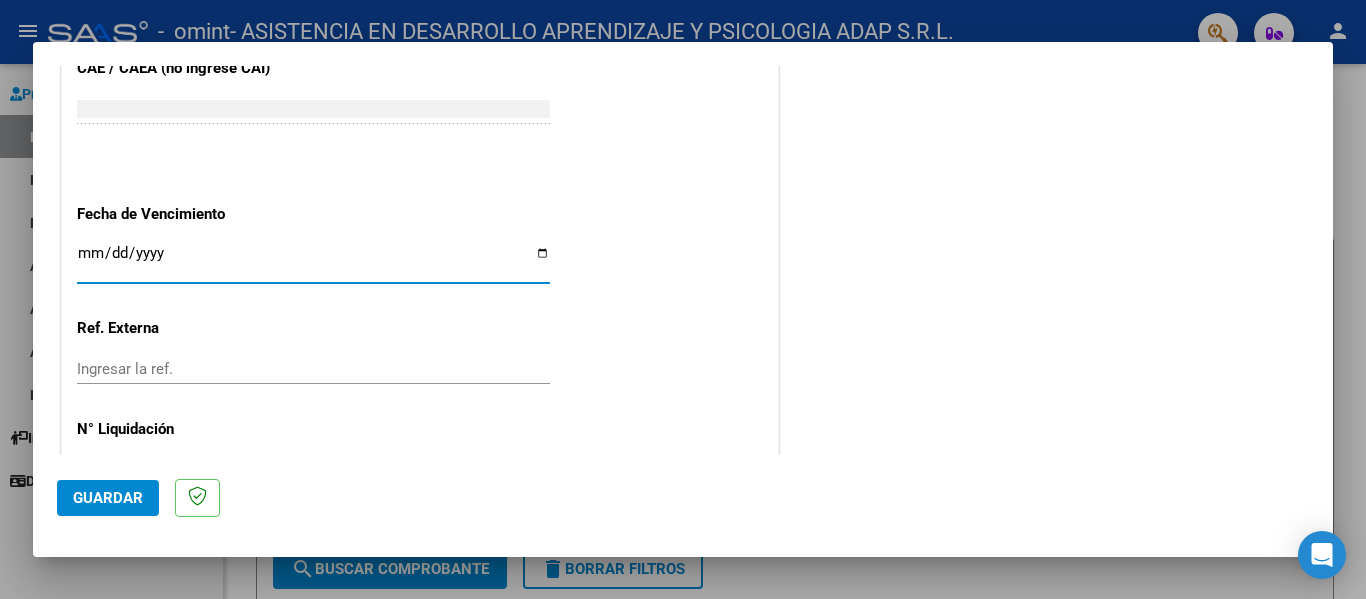 click on "Ingresar la fecha" at bounding box center [313, 261] 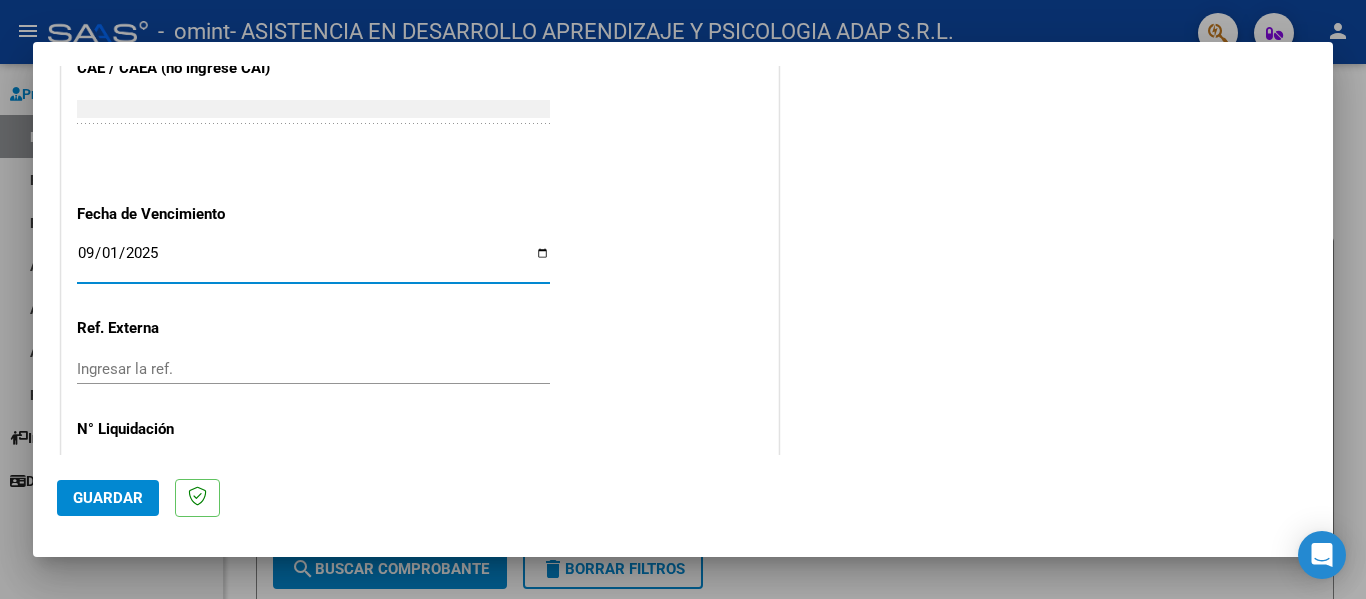 type on "2025-09-01" 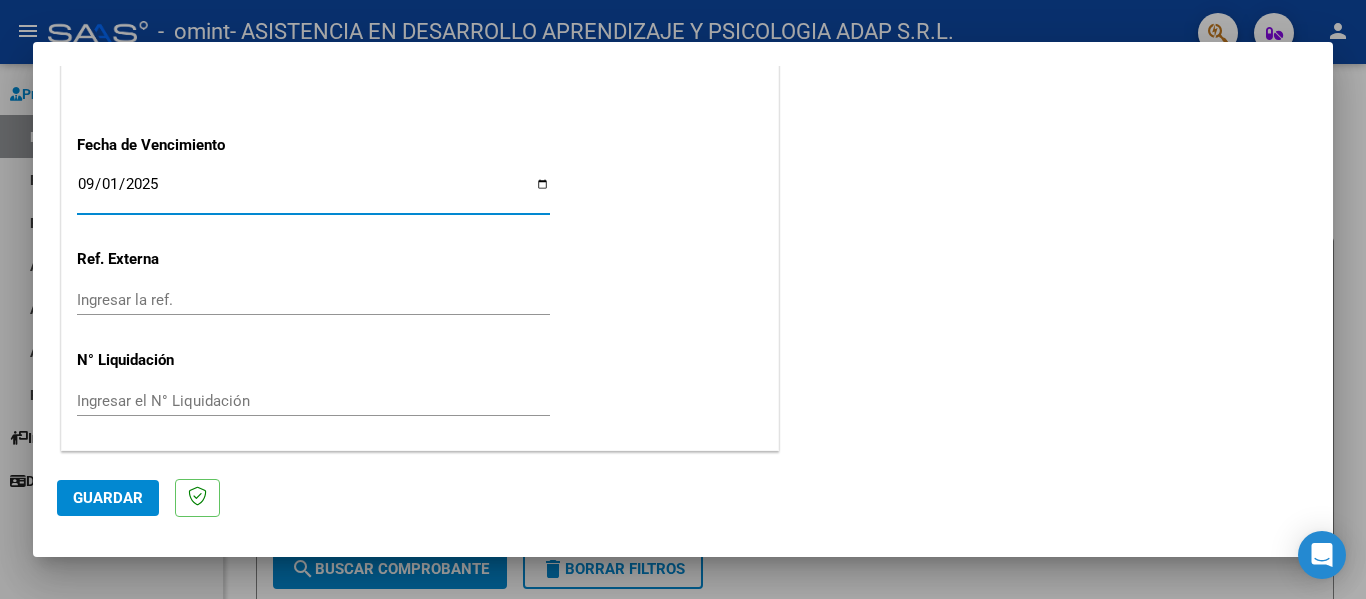 click on "Guardar" 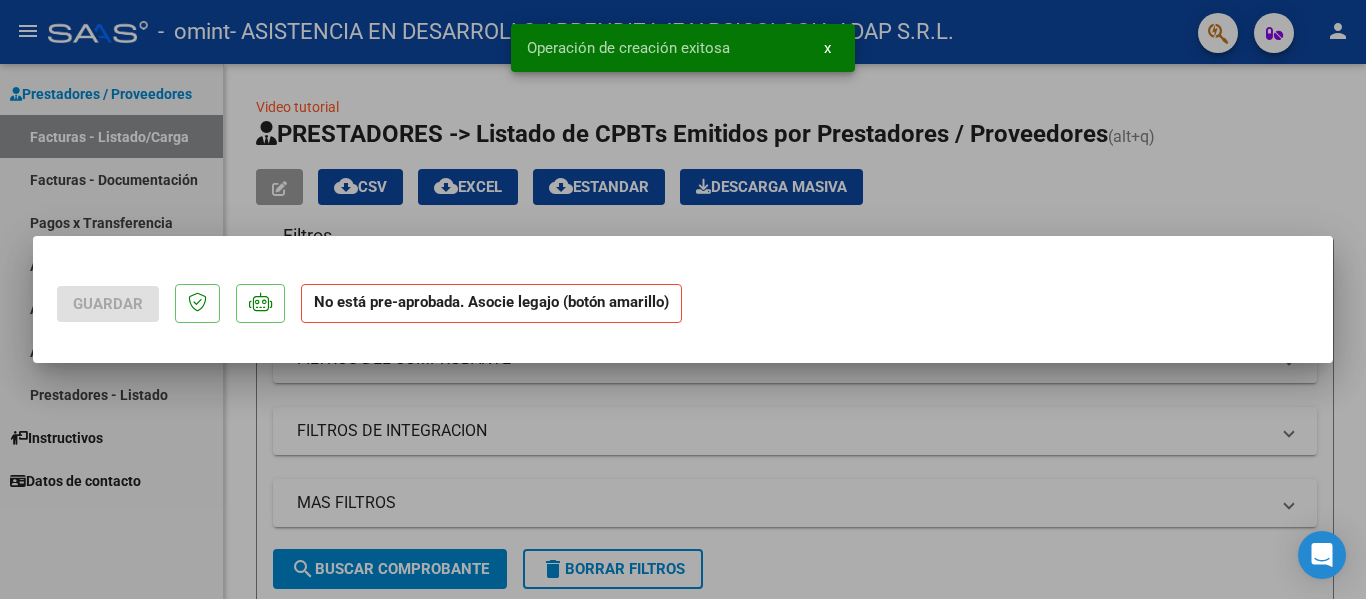 scroll, scrollTop: 0, scrollLeft: 0, axis: both 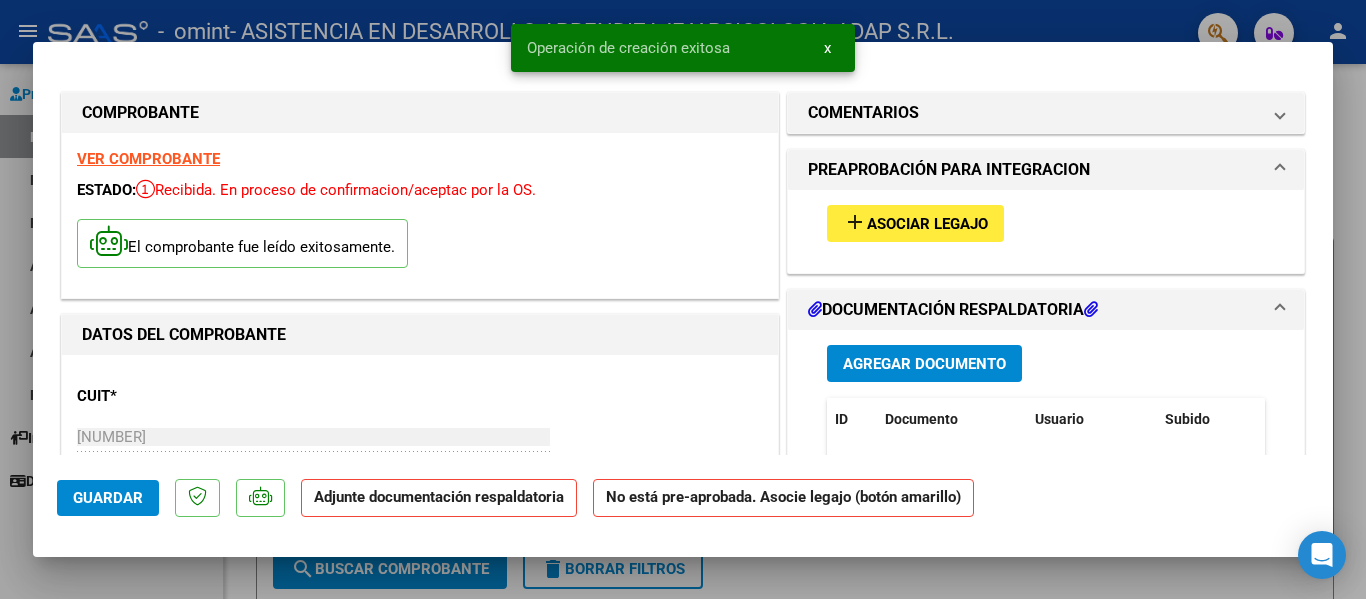 click on "Agregar Documento" at bounding box center (924, 364) 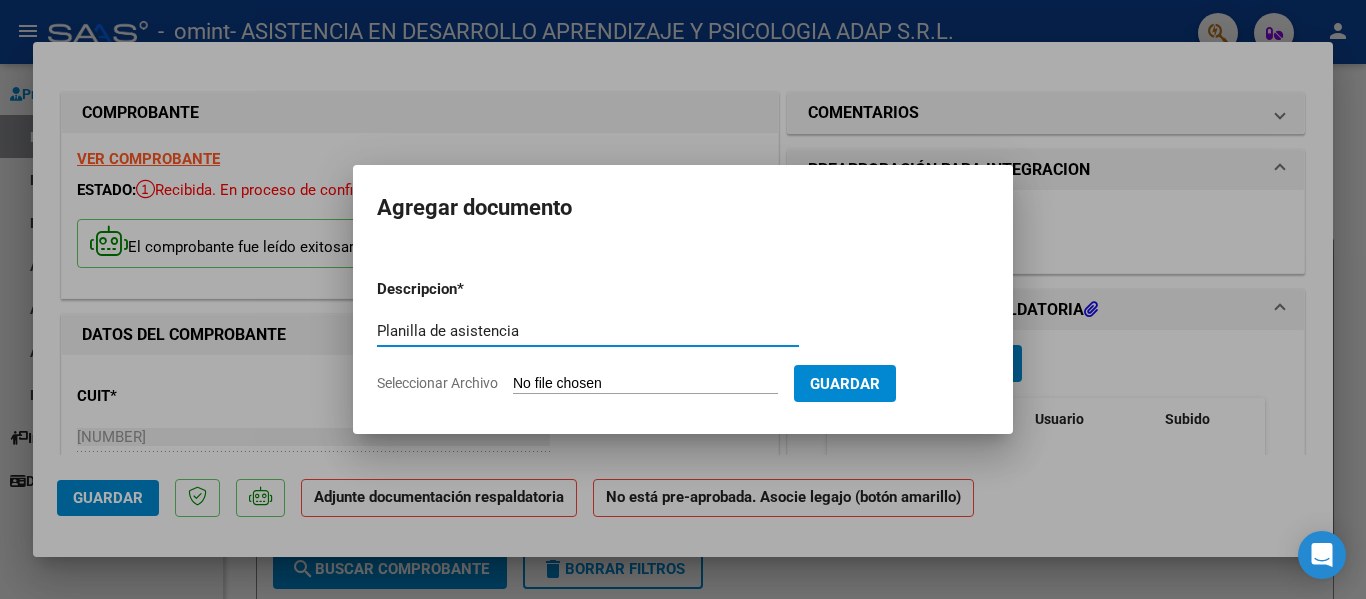 type on "Planilla de asistencia" 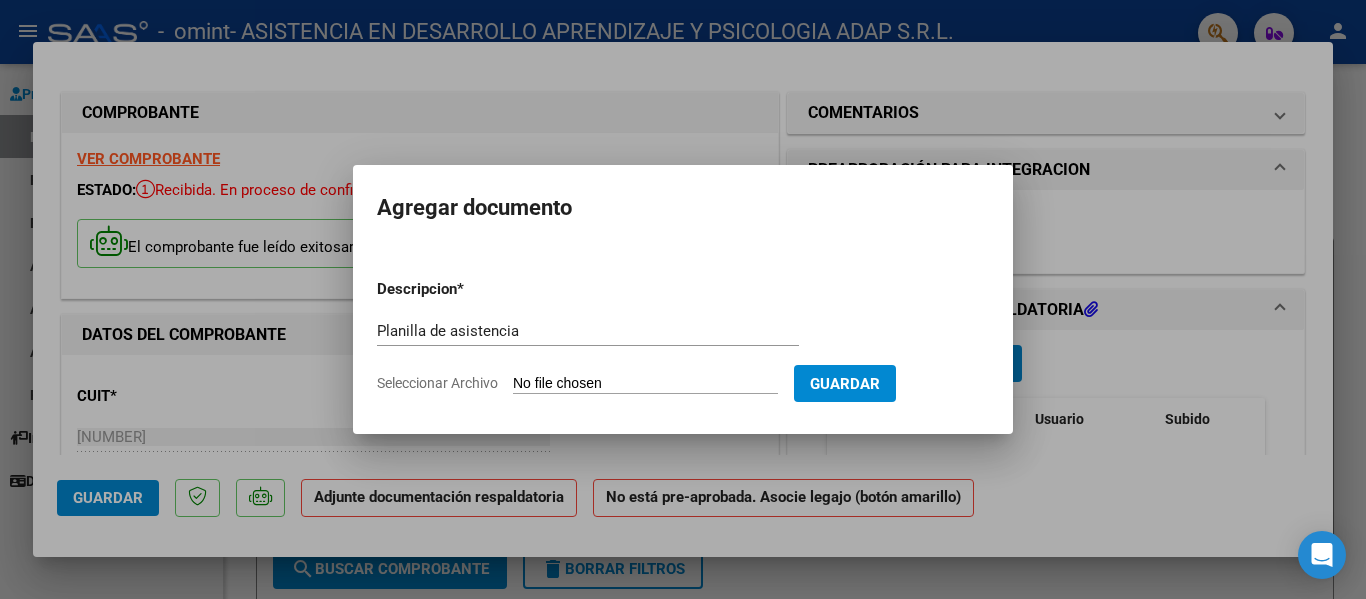 type on "C:\fakepath\[NAME].pdf" 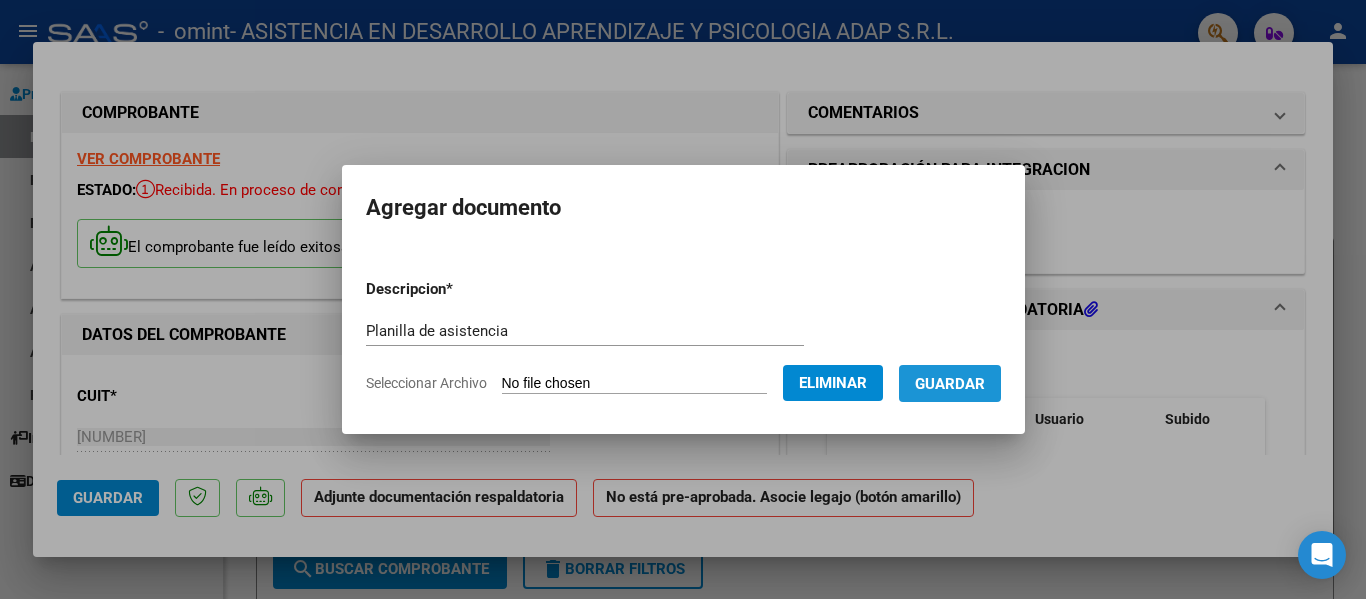 click on "Guardar" at bounding box center [950, 384] 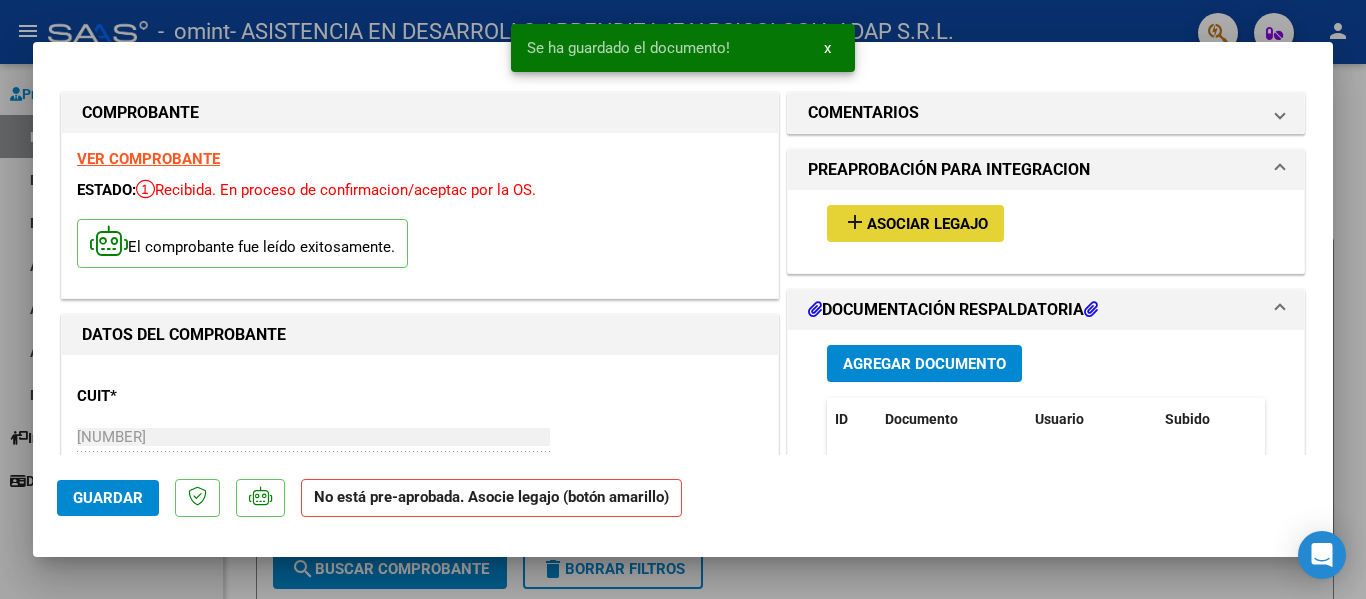 click on "Asociar Legajo" at bounding box center [927, 224] 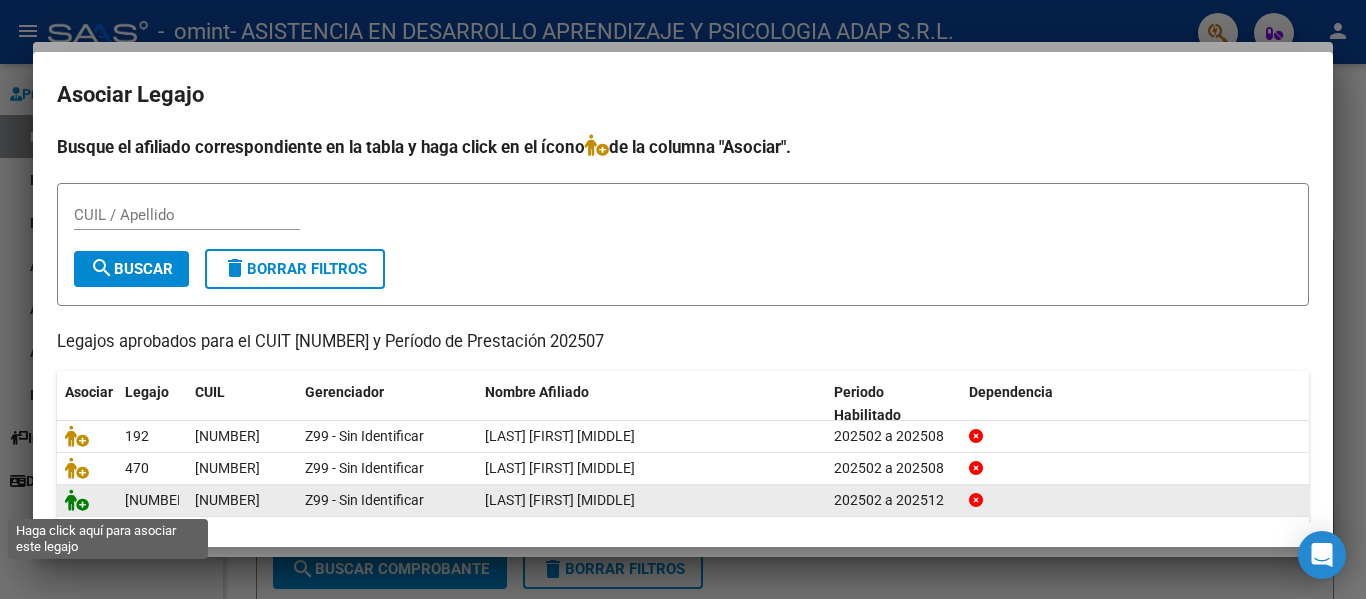 click 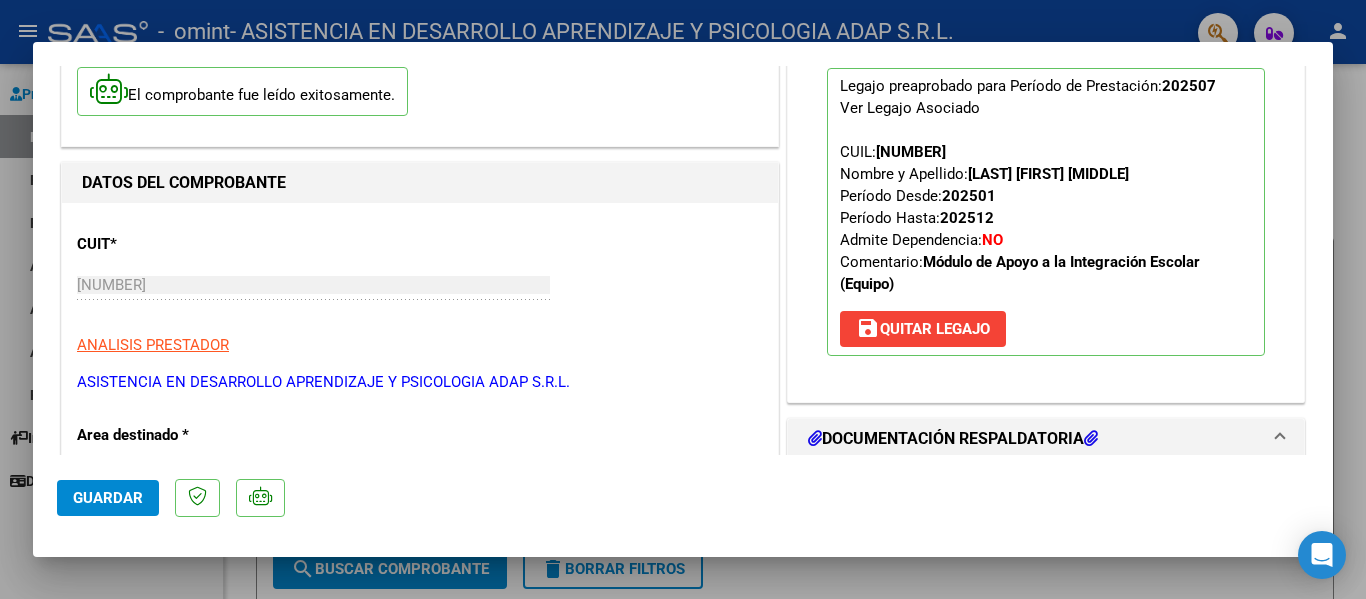 scroll, scrollTop: 300, scrollLeft: 0, axis: vertical 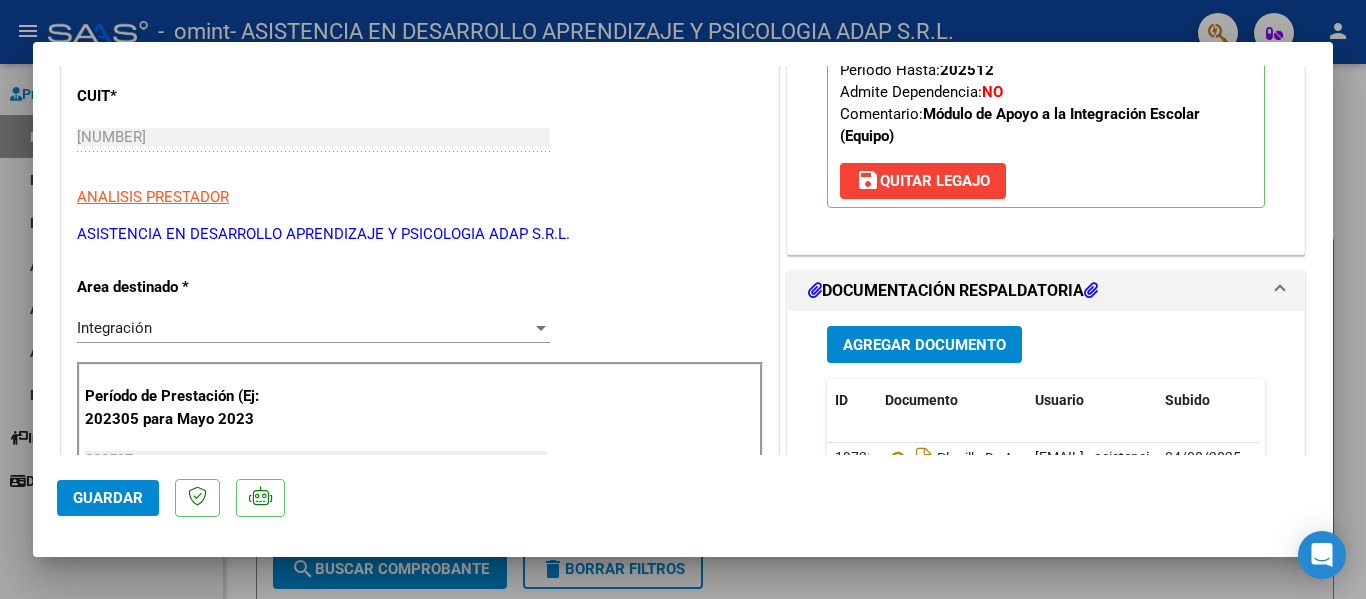 click on "Guardar" 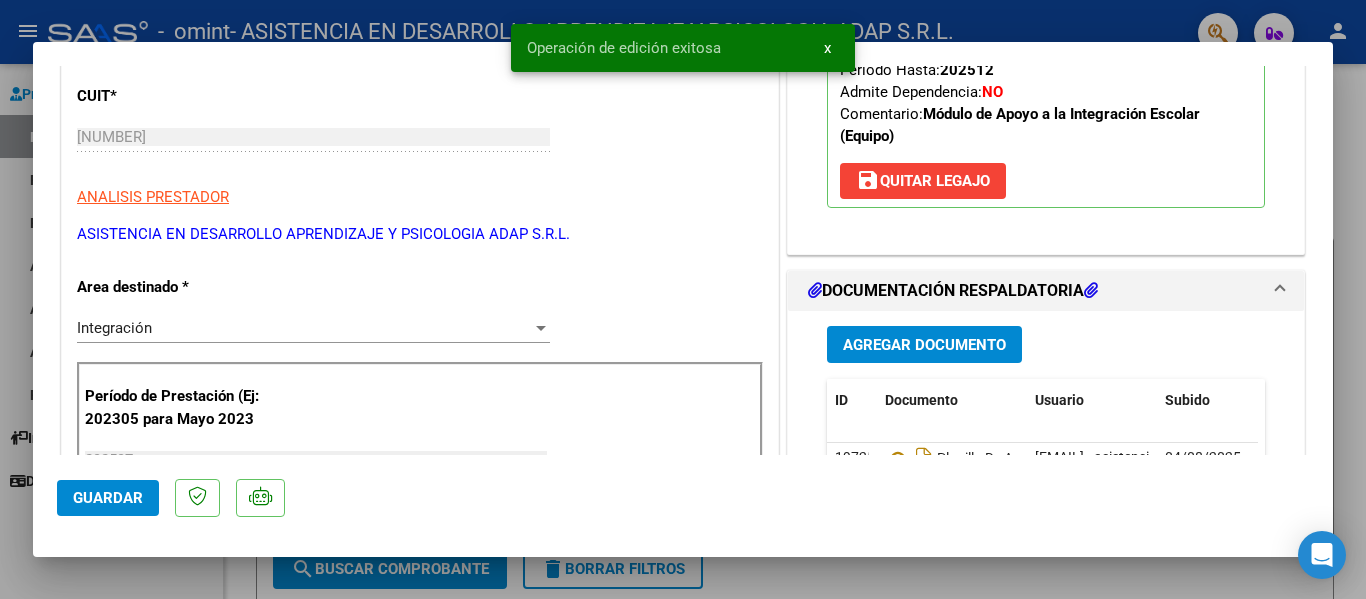 click at bounding box center [683, 299] 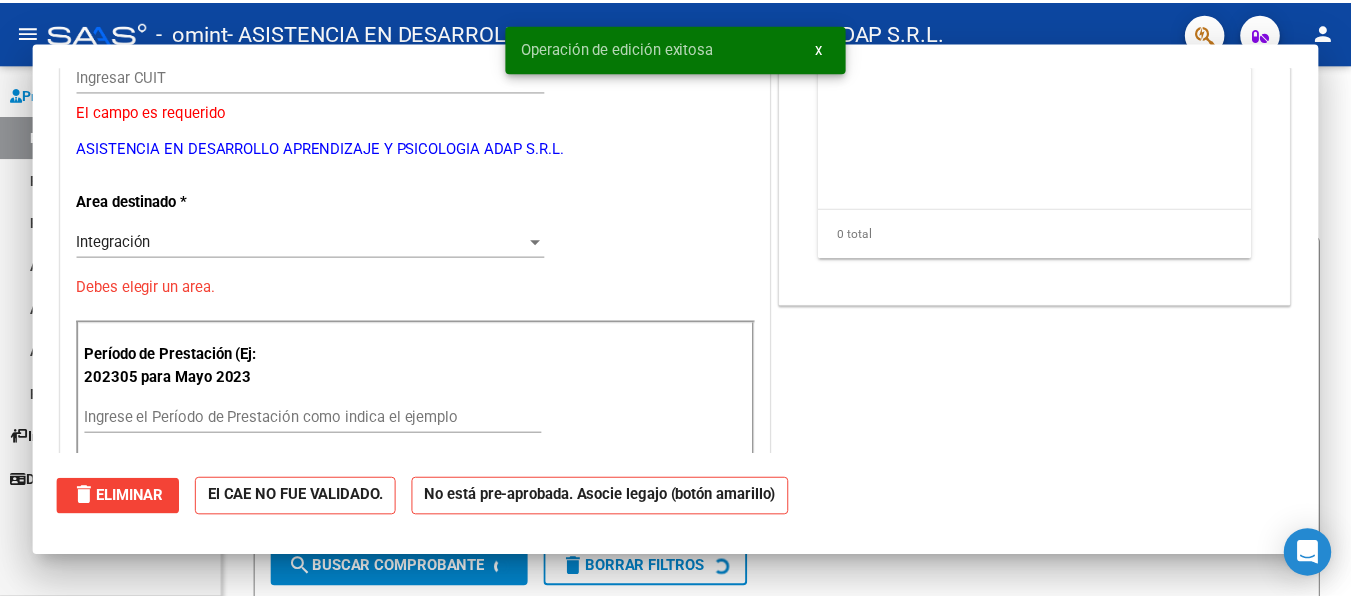 scroll, scrollTop: 239, scrollLeft: 0, axis: vertical 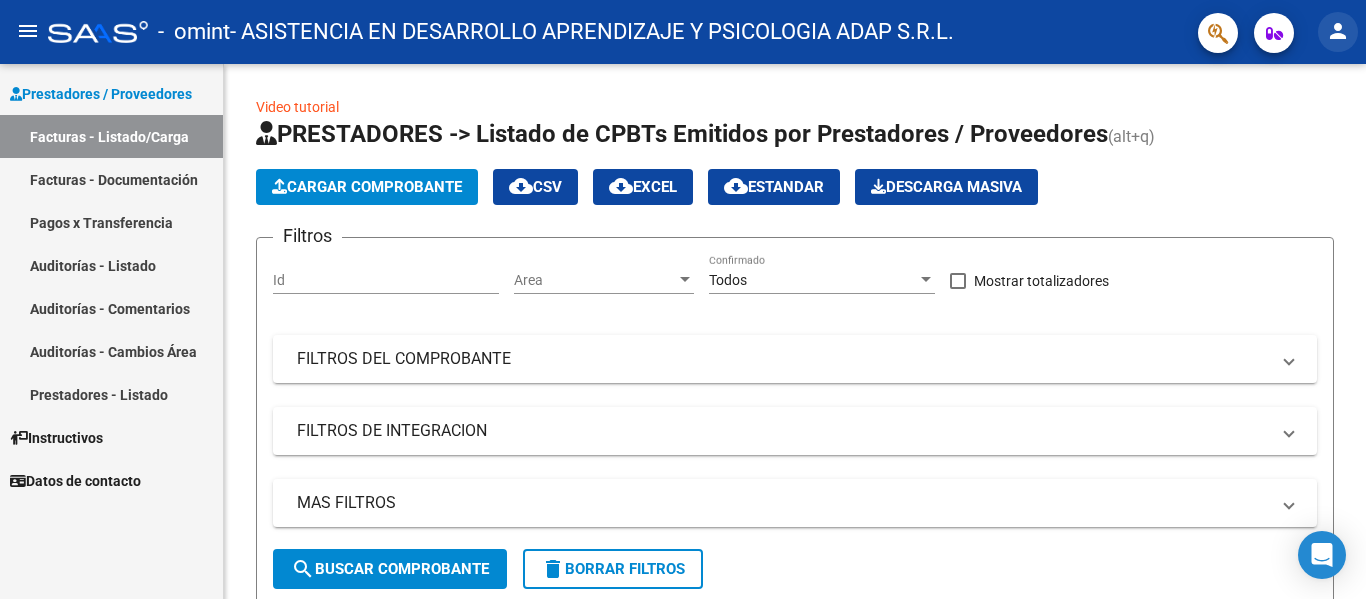 click on "person" 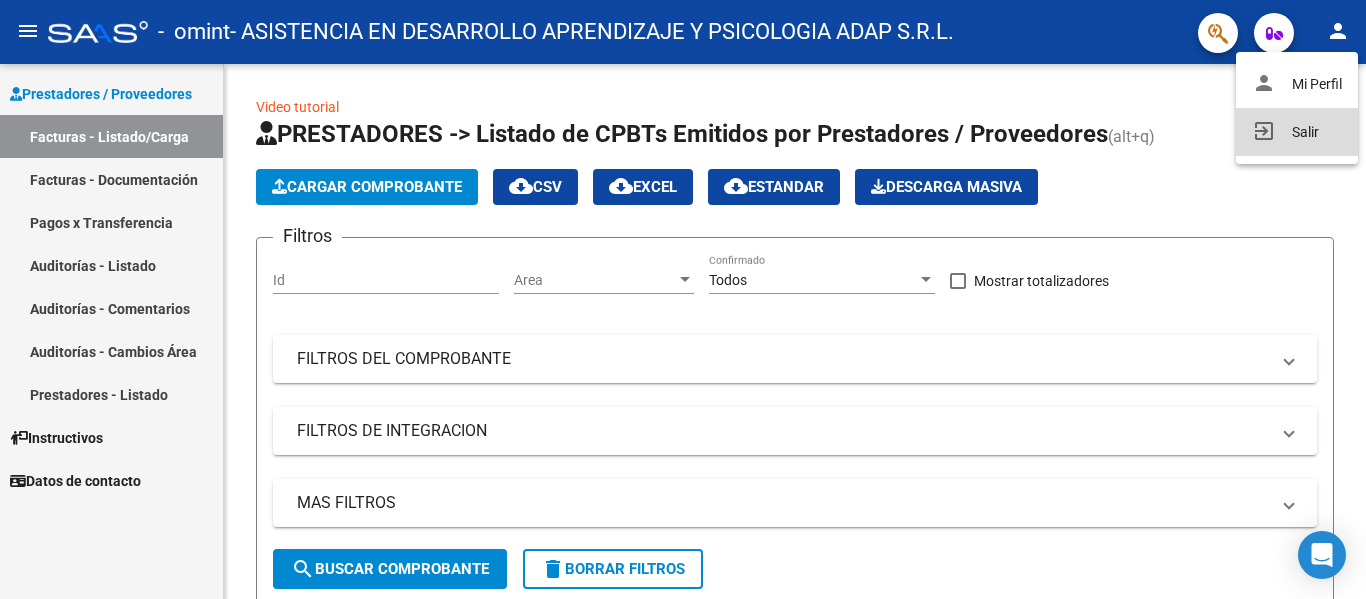 click on "exit_to_app  Salir" at bounding box center [1297, 132] 